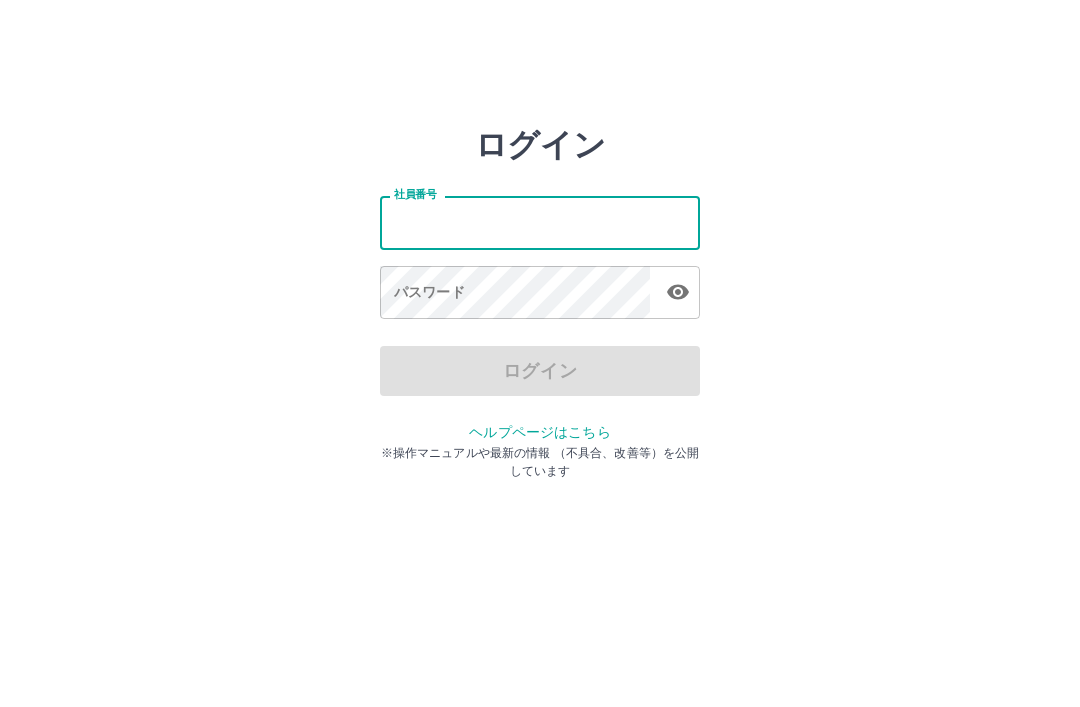 scroll, scrollTop: 0, scrollLeft: 0, axis: both 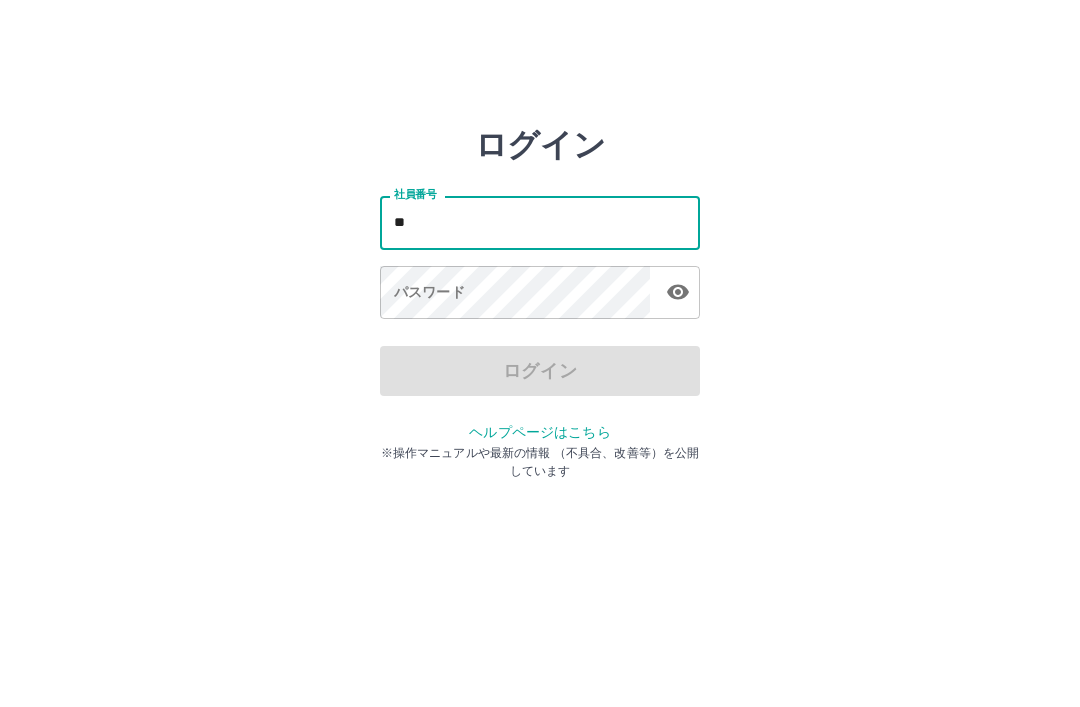 type on "*" 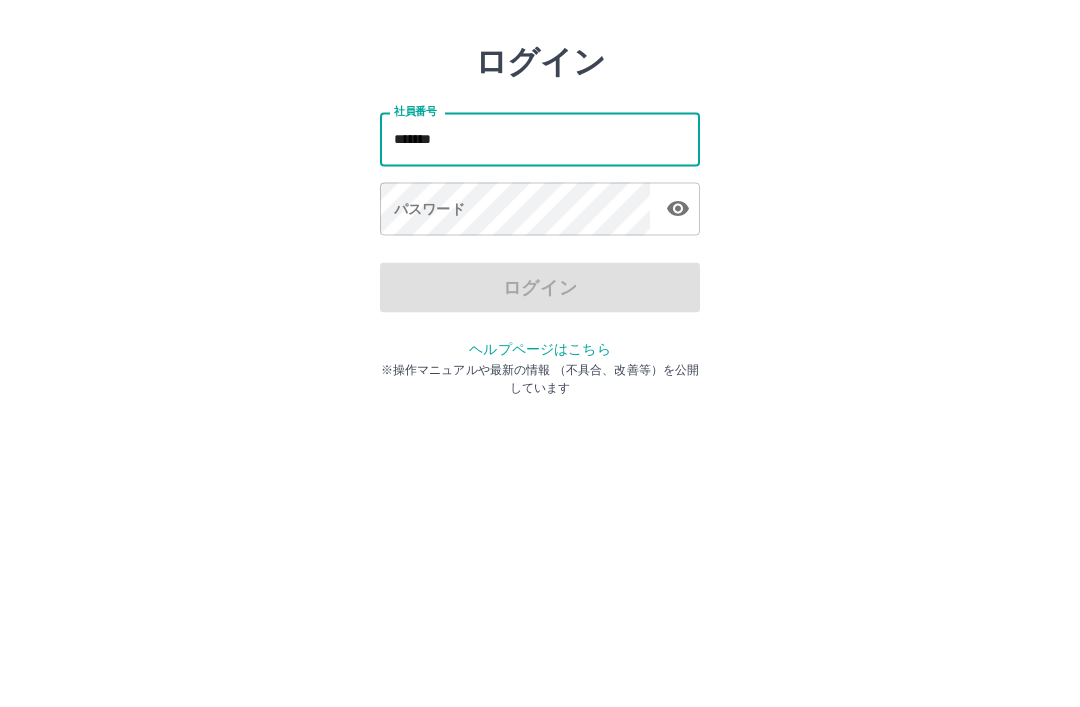 type on "*******" 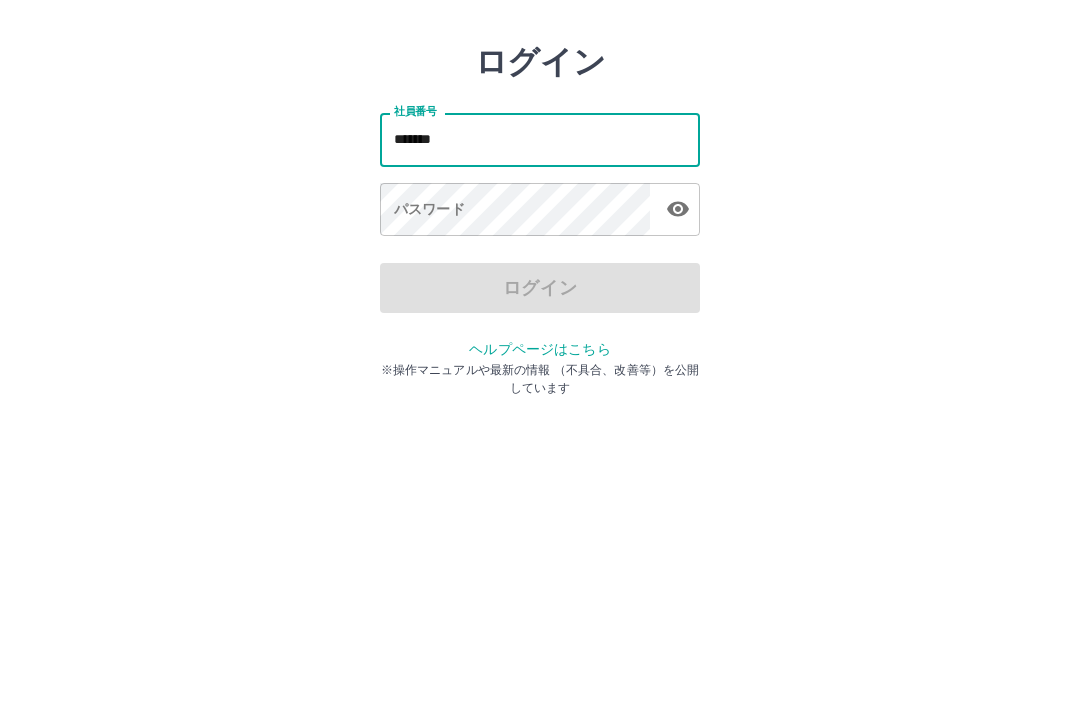 click on "パスワード パスワード" at bounding box center (540, 294) 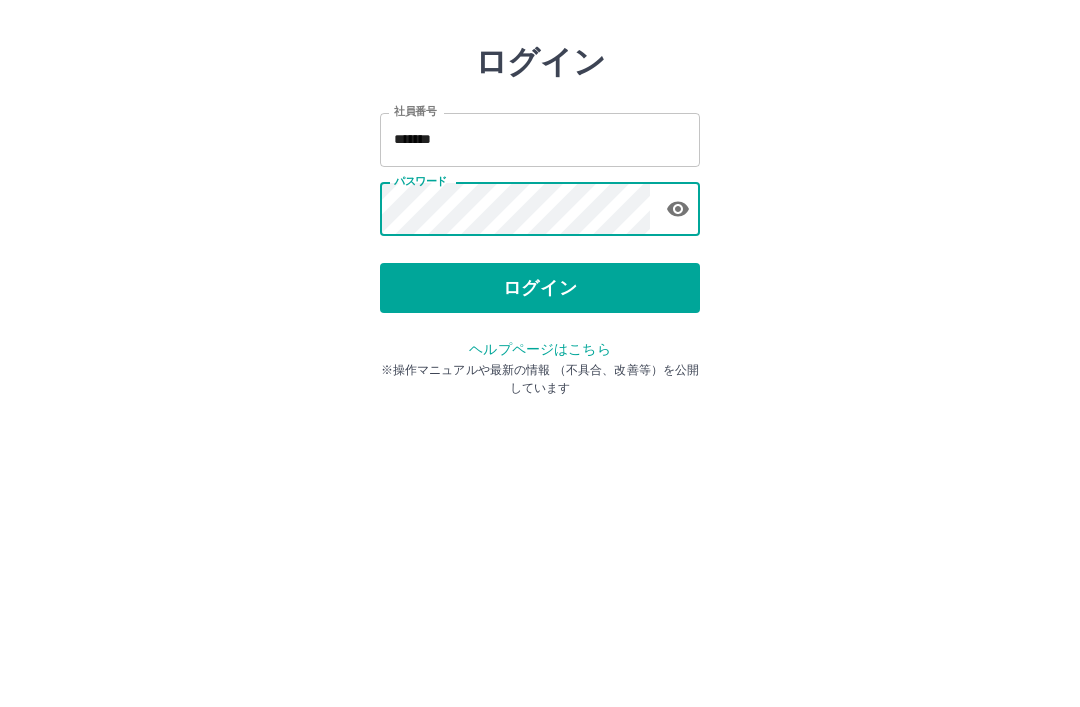 click on "ログイン" at bounding box center [540, 371] 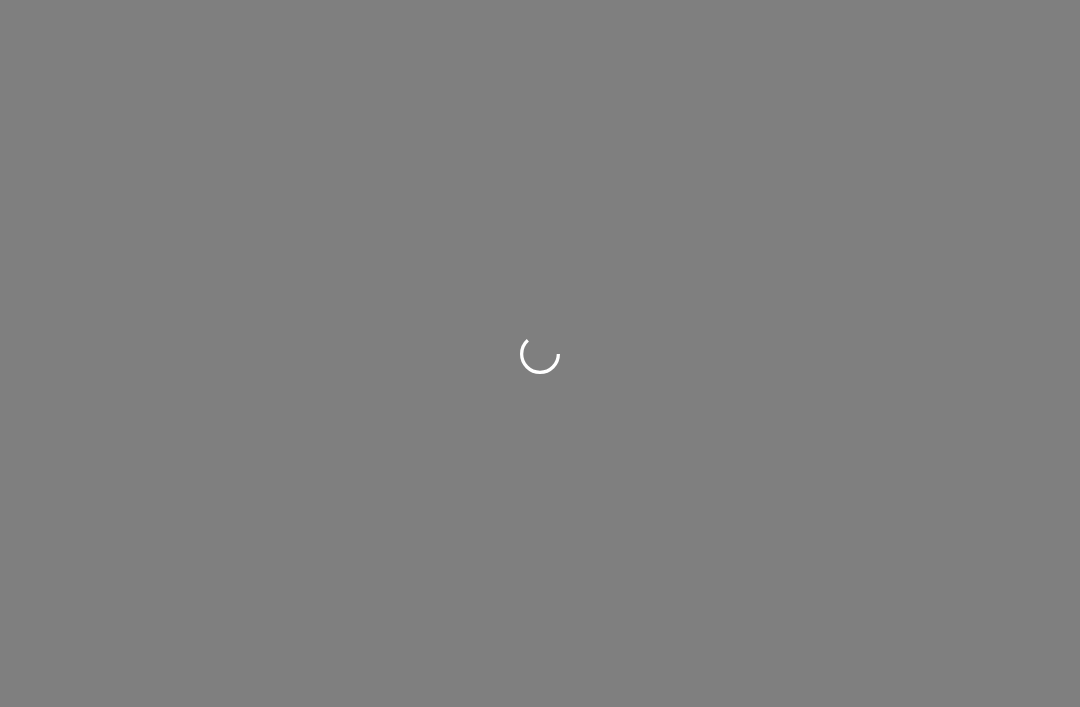 scroll, scrollTop: 0, scrollLeft: 0, axis: both 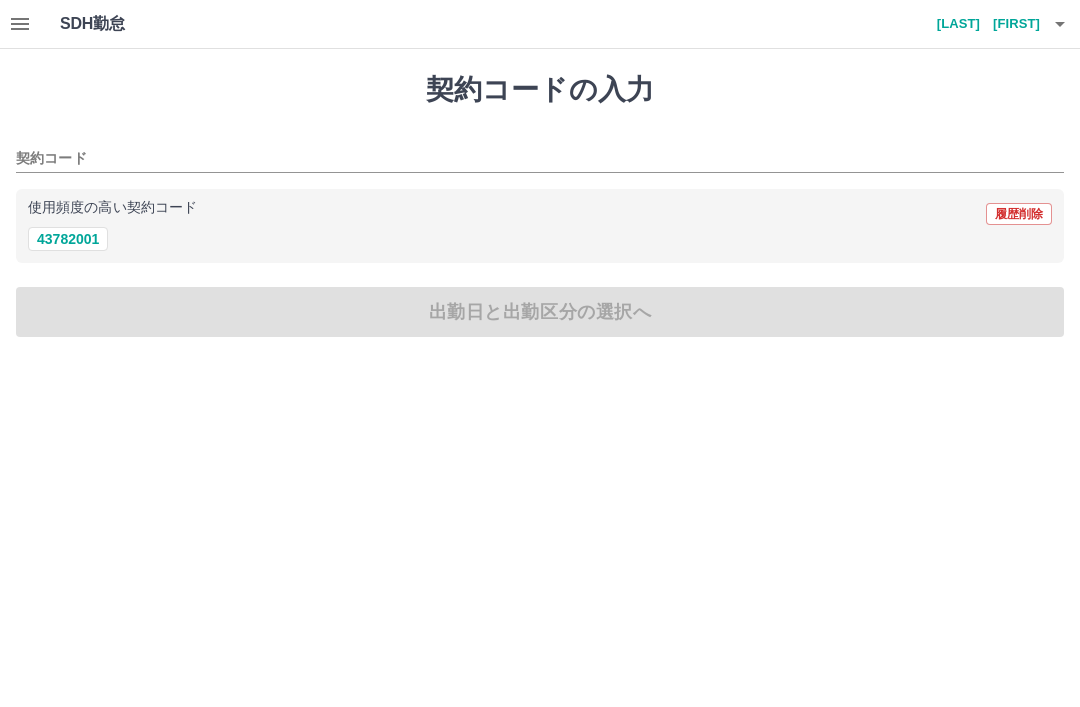 click on "43782001" at bounding box center [68, 239] 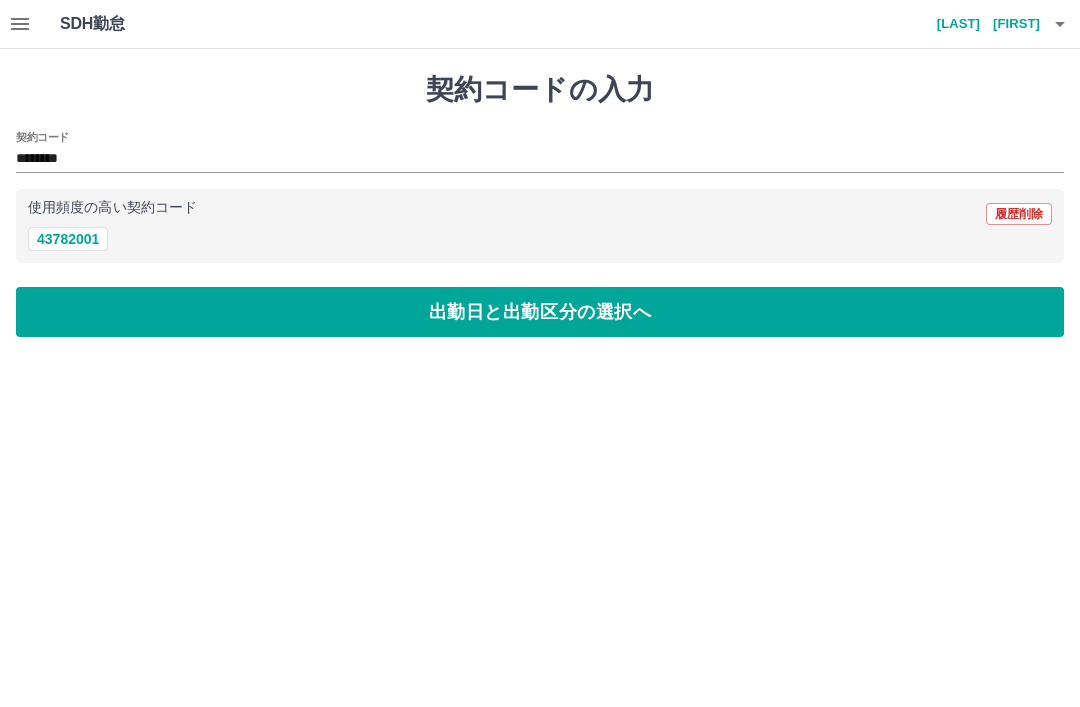click on "出勤日と出勤区分の選択へ" at bounding box center [540, 312] 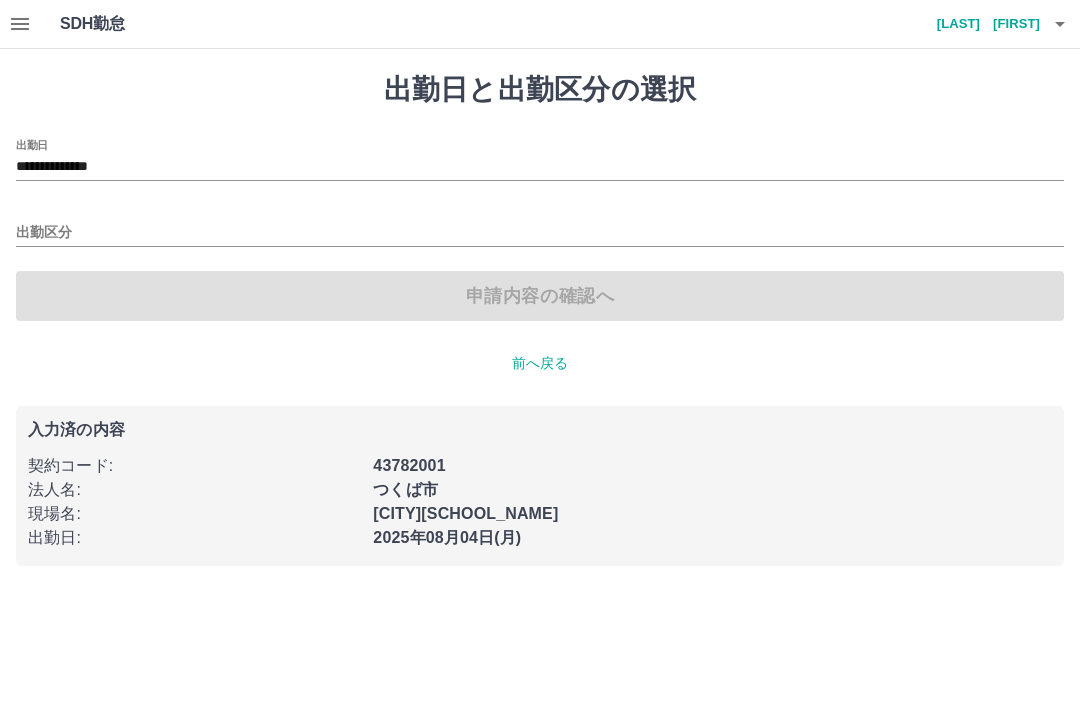 click on "出勤区分" at bounding box center (540, 233) 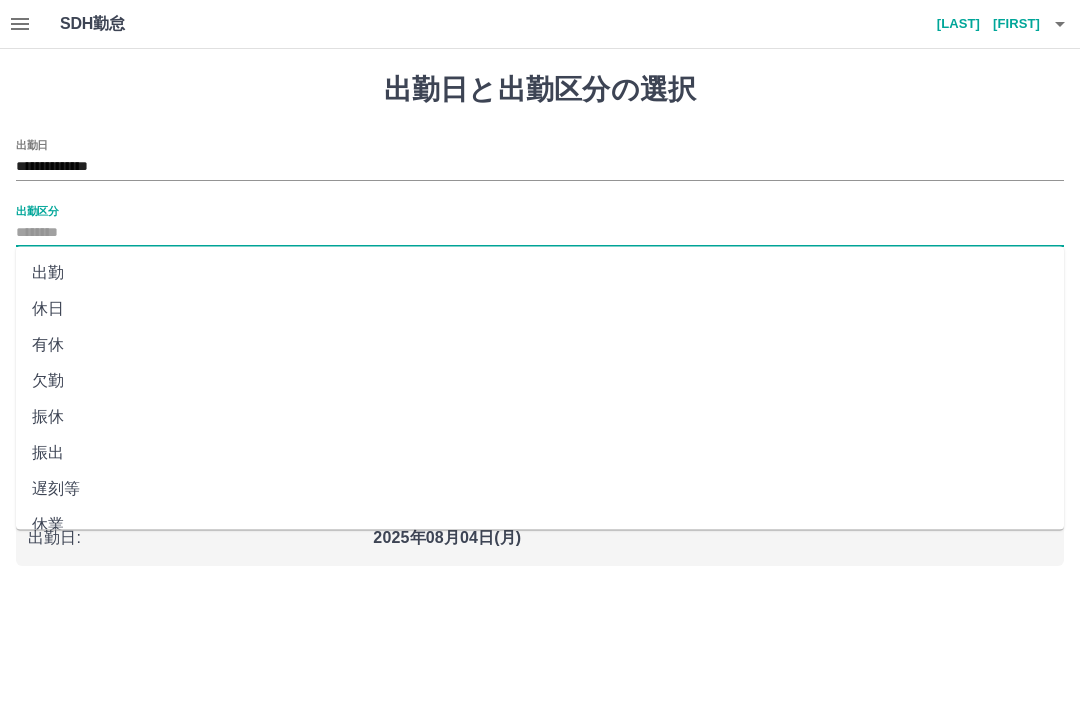 click on "出勤" at bounding box center (540, 273) 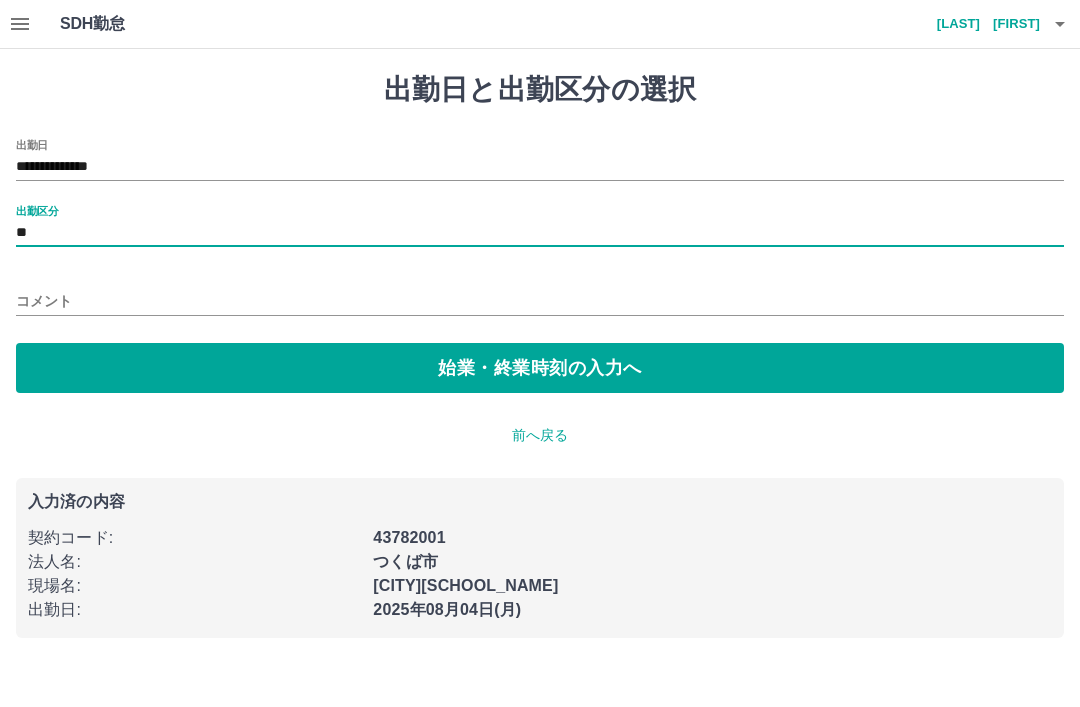 click on "**" at bounding box center (540, 233) 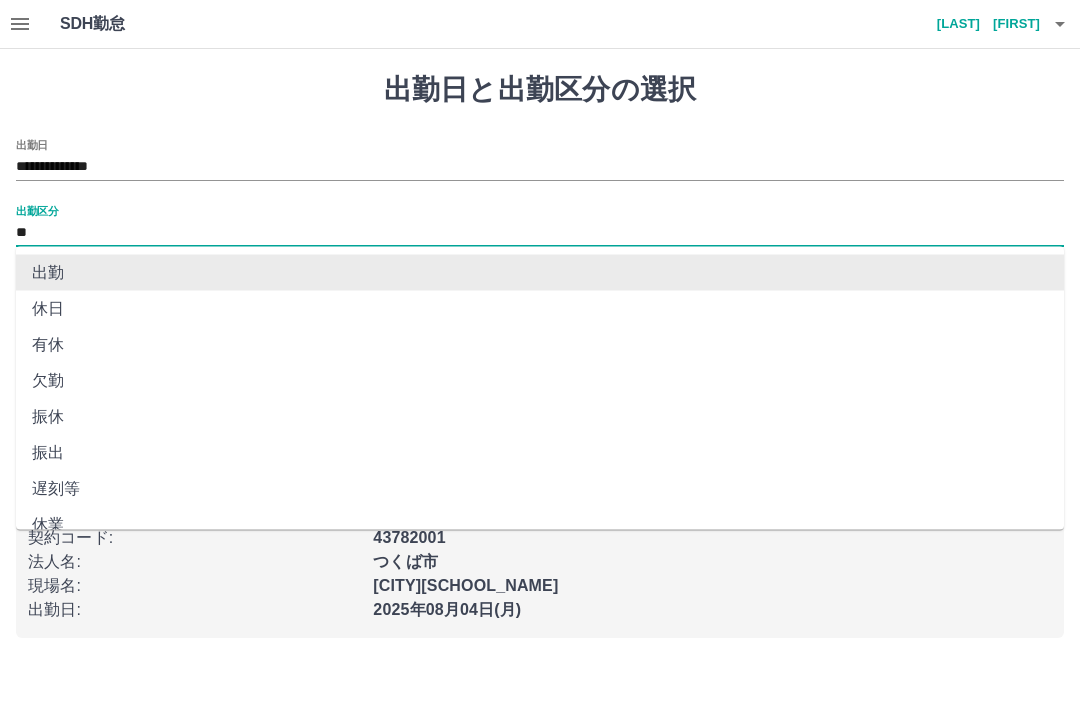 click on "出勤" at bounding box center (540, 273) 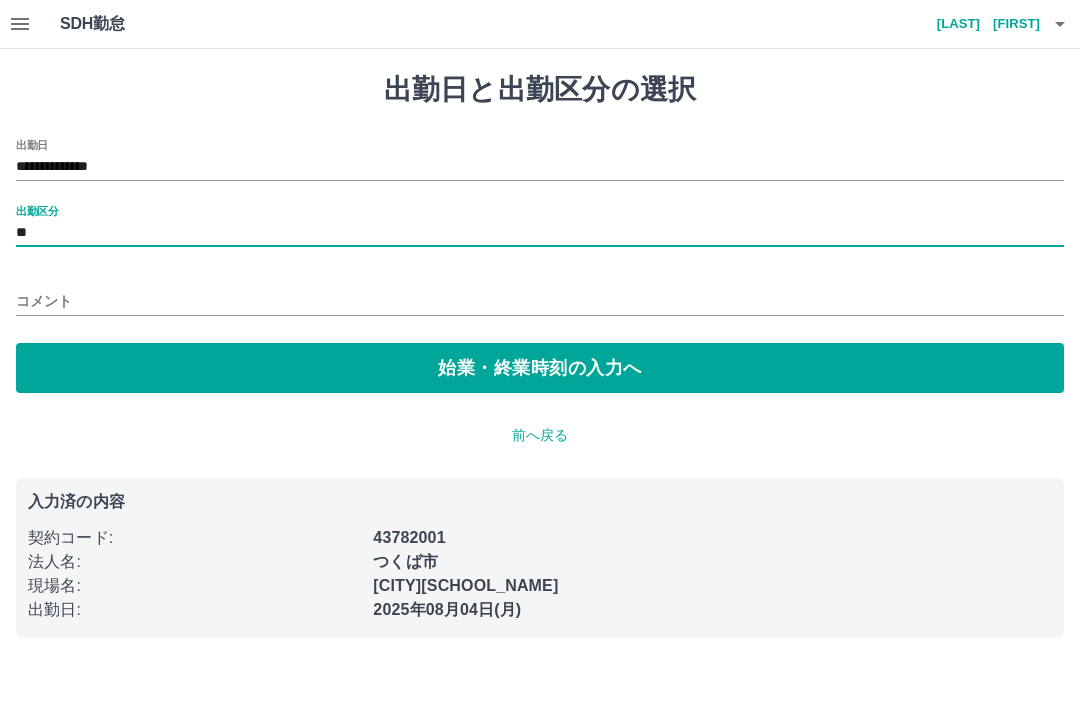 click on "始業・終業時刻の入力へ" at bounding box center (540, 368) 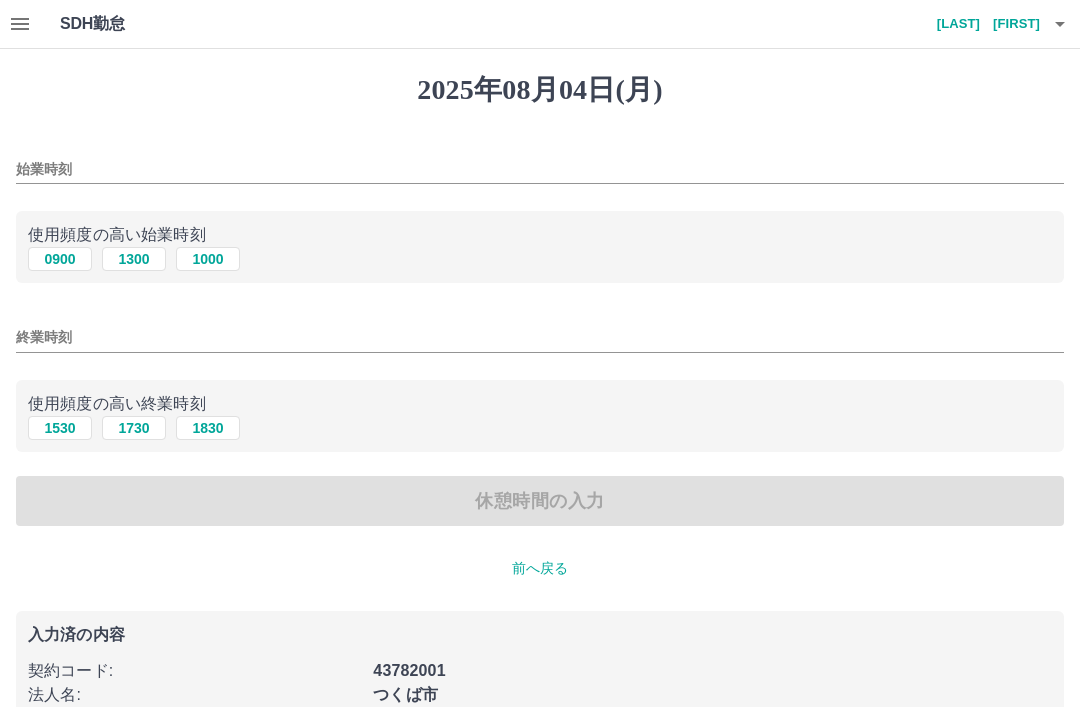 click on "0900" at bounding box center [60, 259] 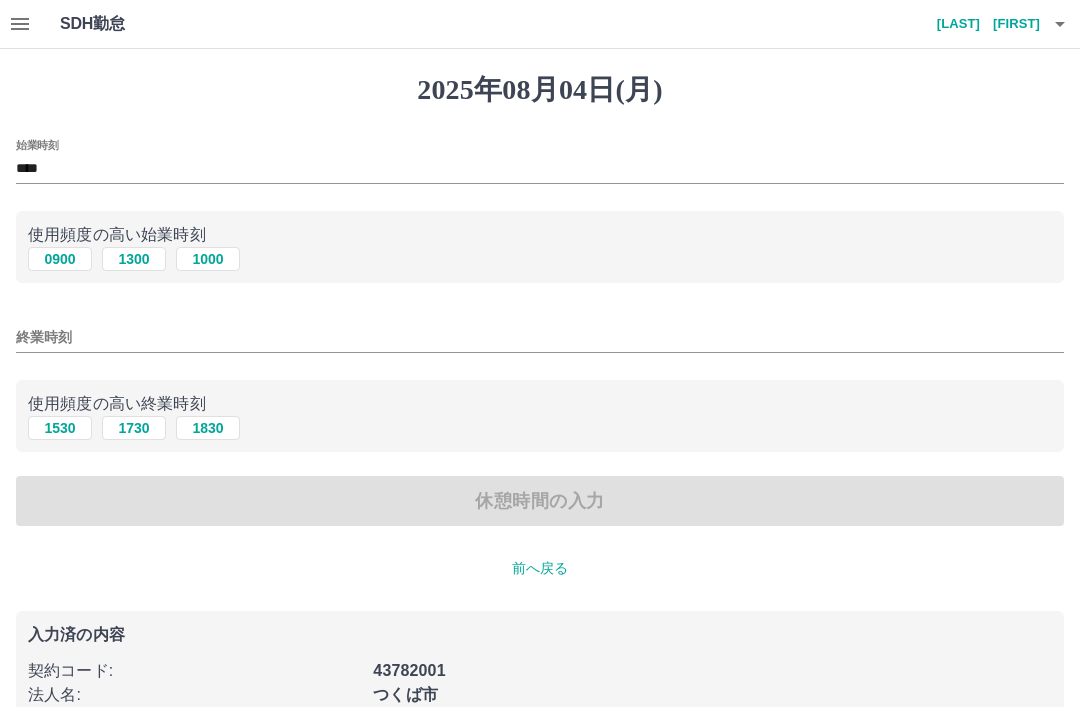 click on "1530" at bounding box center (60, 428) 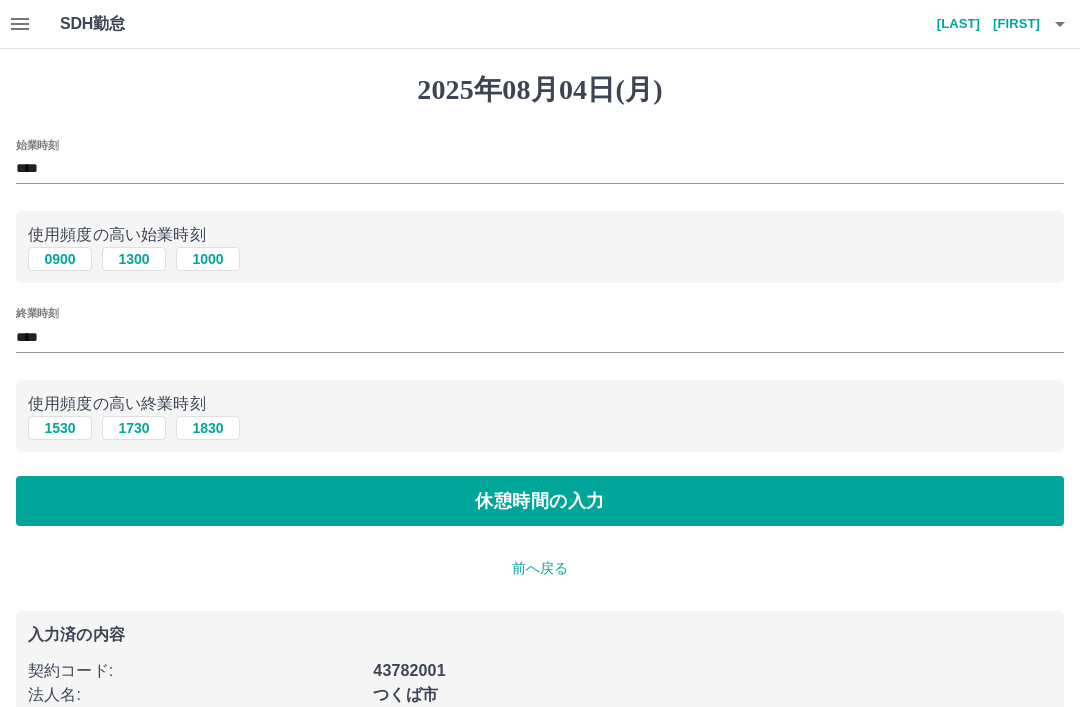 click on "休憩時間の入力" at bounding box center [540, 501] 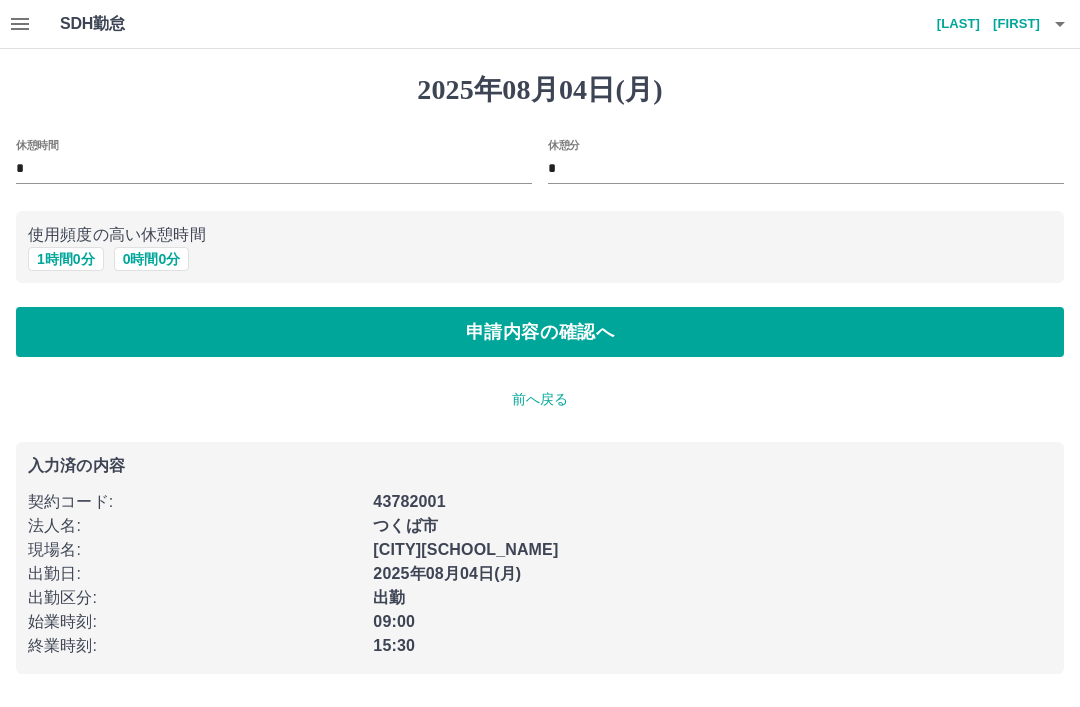 click on "1 時間 0 分" at bounding box center [66, 259] 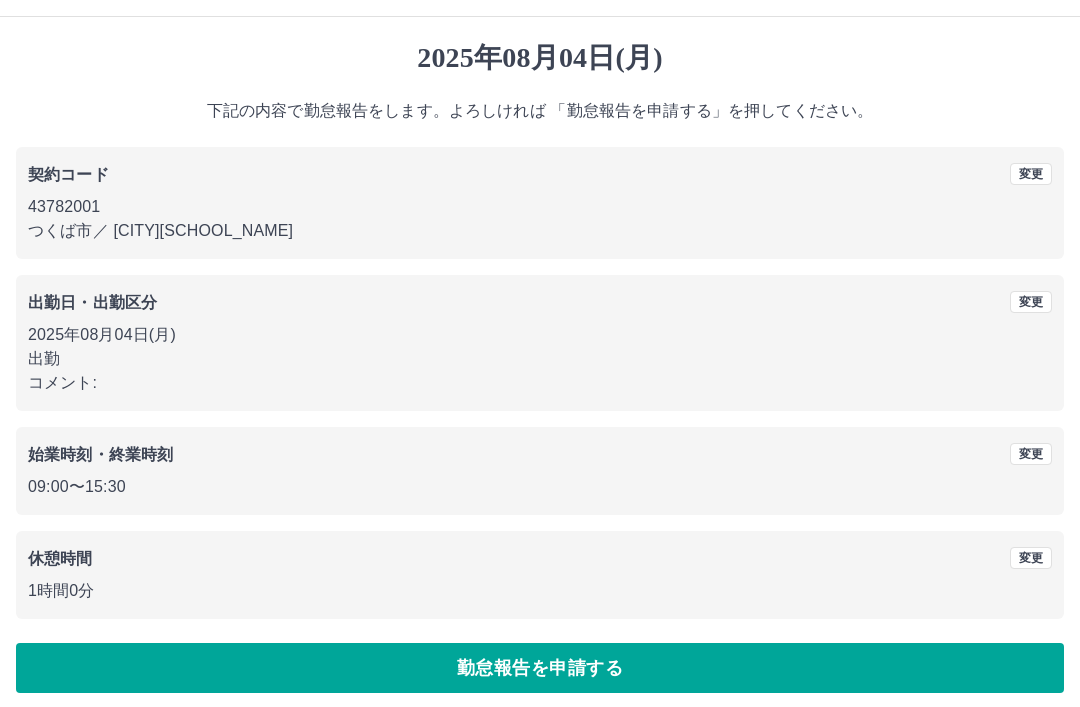 scroll, scrollTop: 41, scrollLeft: 0, axis: vertical 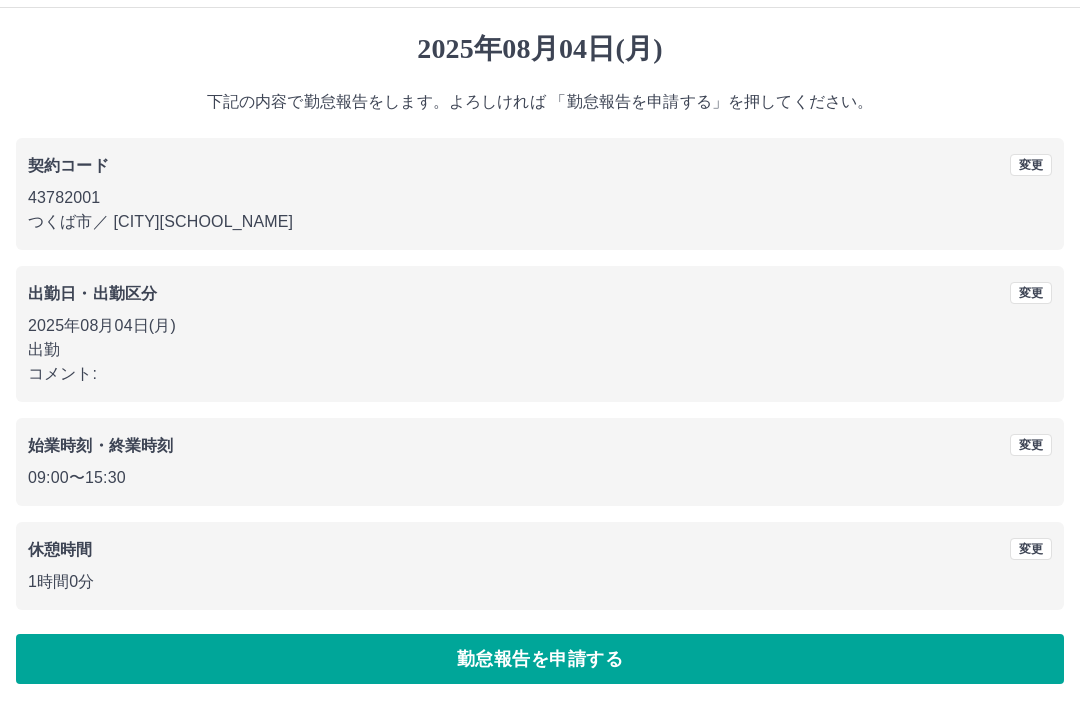 click on "勤怠報告を申請する" at bounding box center [540, 659] 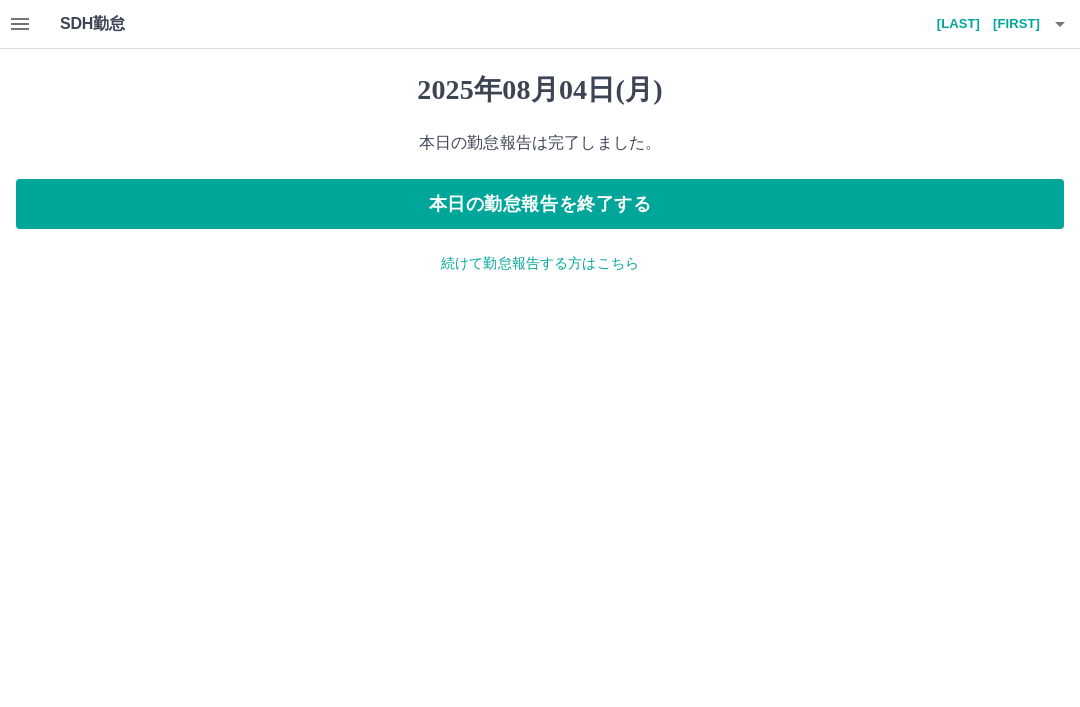 scroll, scrollTop: 0, scrollLeft: 0, axis: both 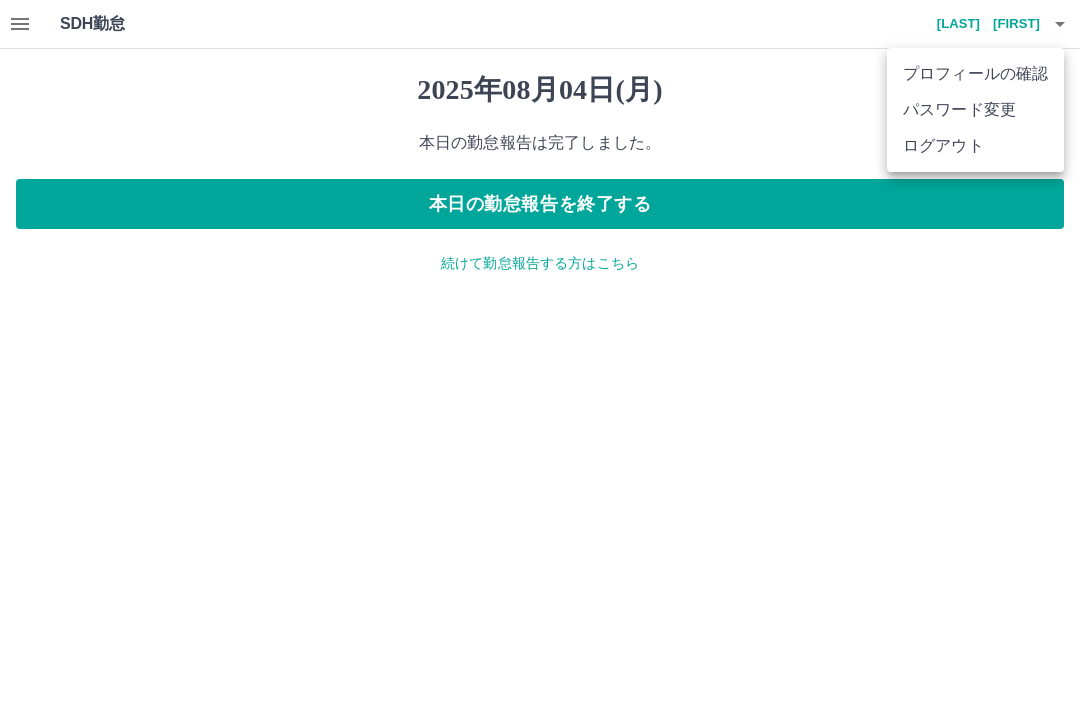 click on "ログアウト" at bounding box center (975, 146) 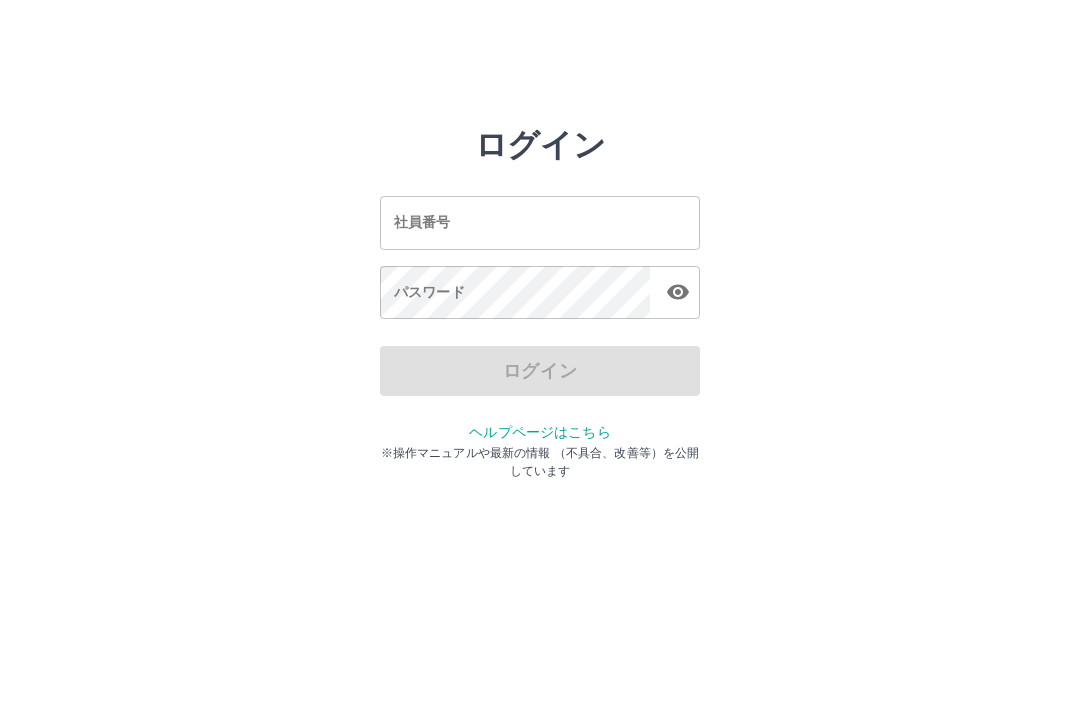 scroll, scrollTop: 0, scrollLeft: 0, axis: both 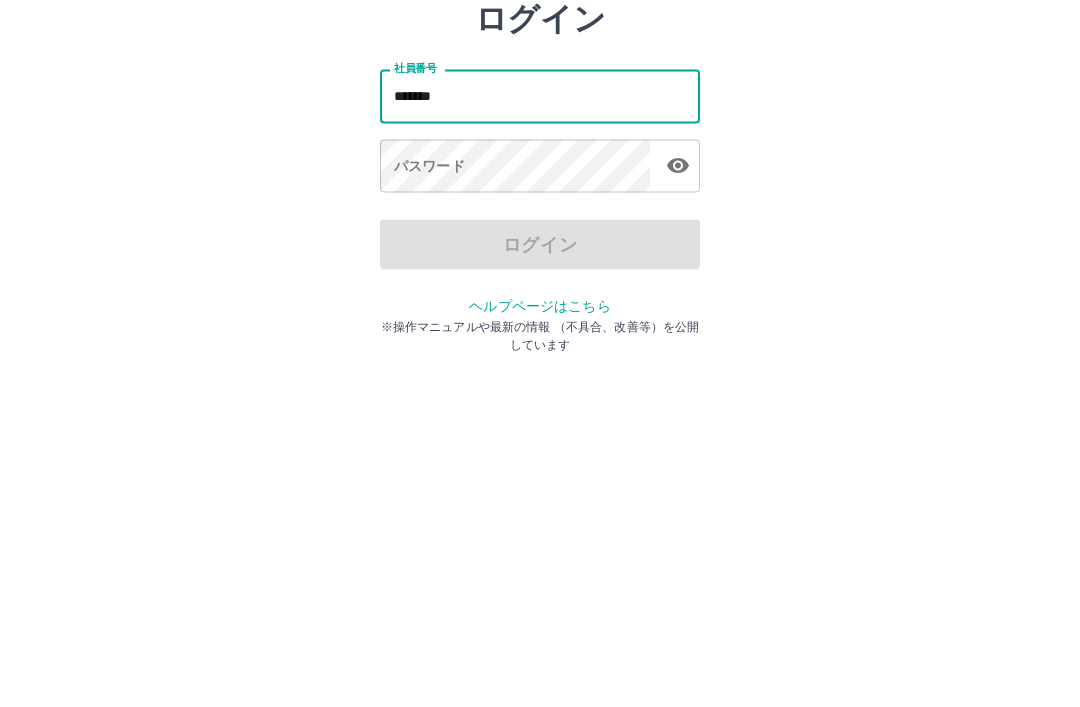 type on "*******" 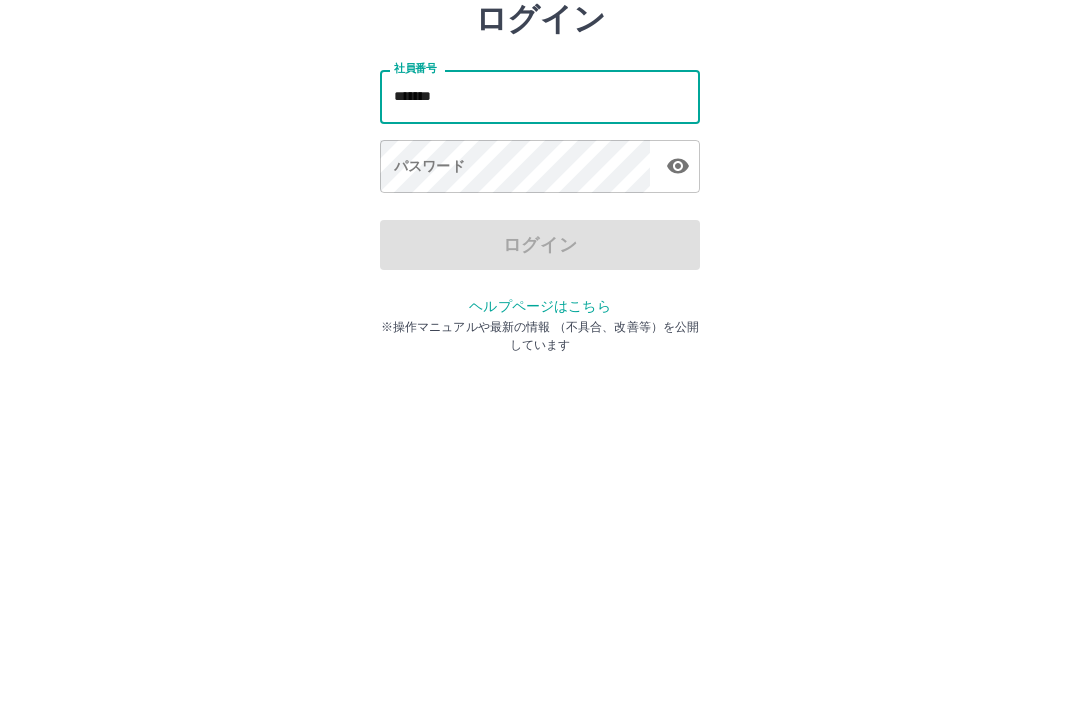 click on "パスワード パスワード" at bounding box center [540, 294] 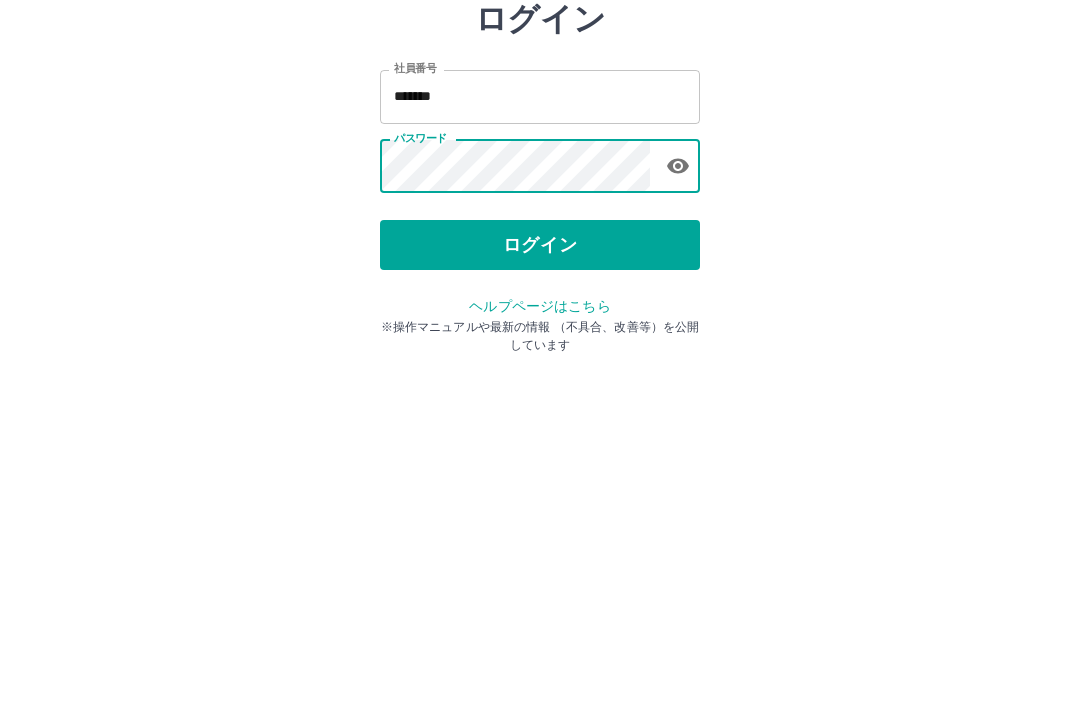 click on "ログイン" at bounding box center (540, 371) 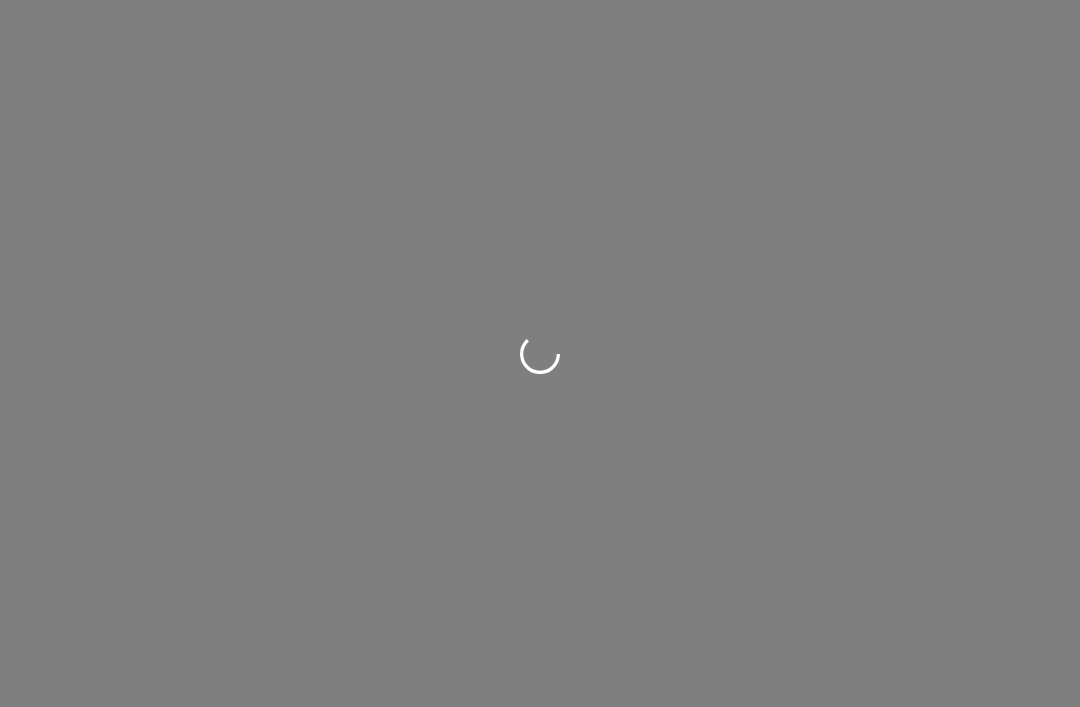 scroll, scrollTop: 0, scrollLeft: 0, axis: both 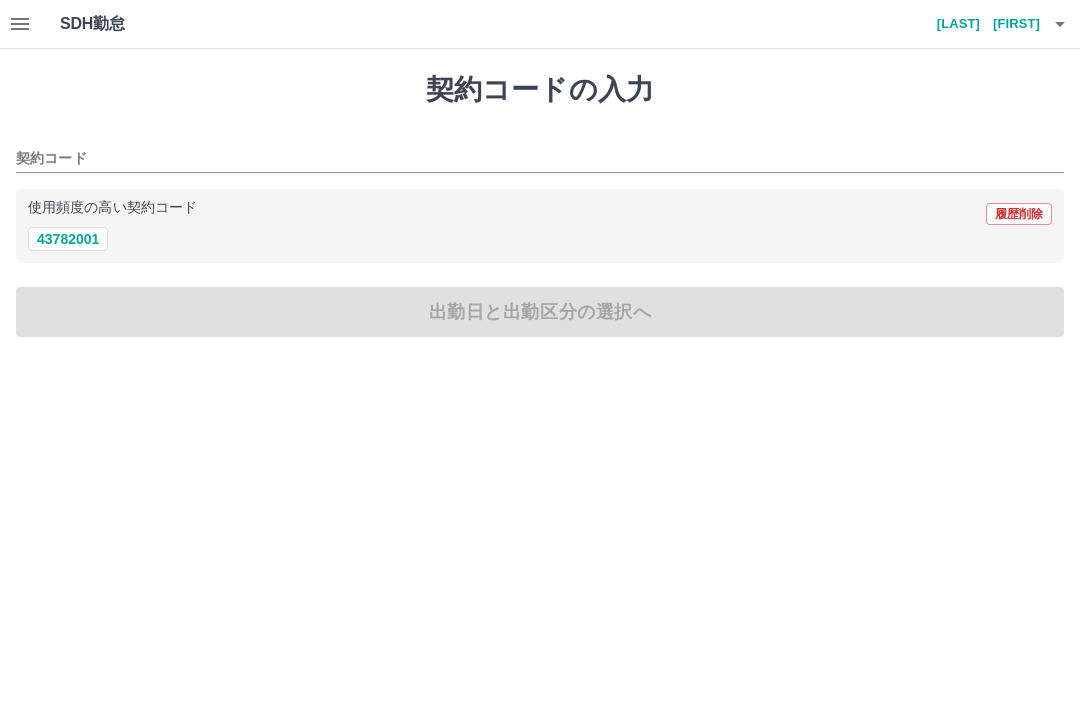 click on "SDH勤怠" at bounding box center [125, 24] 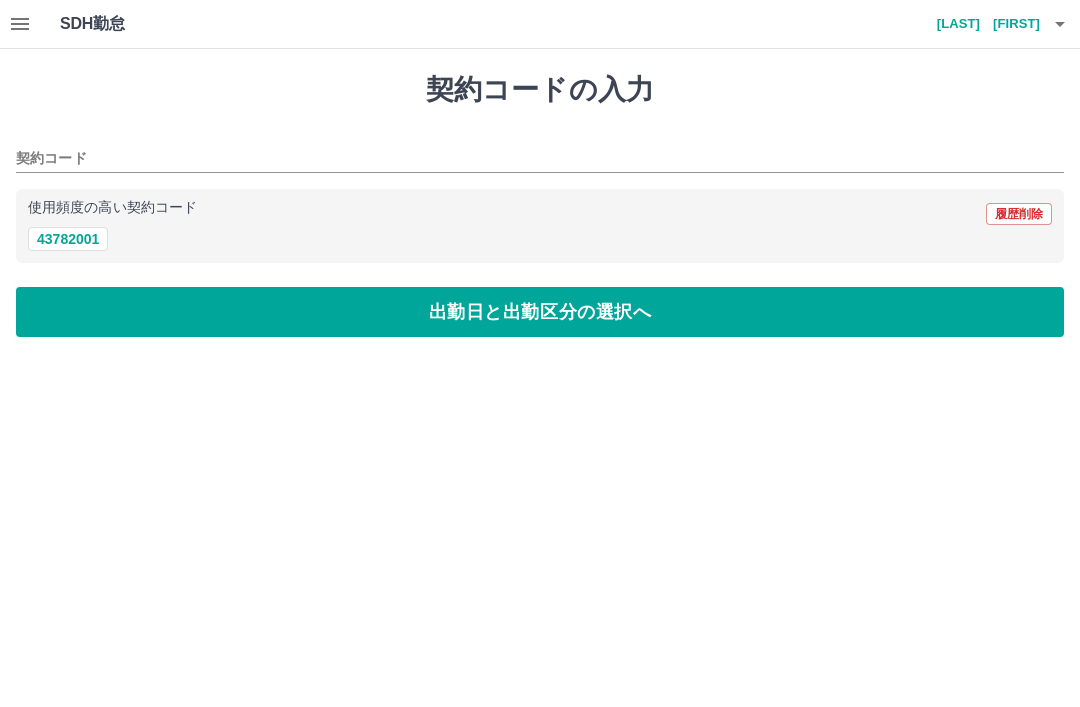 type on "********" 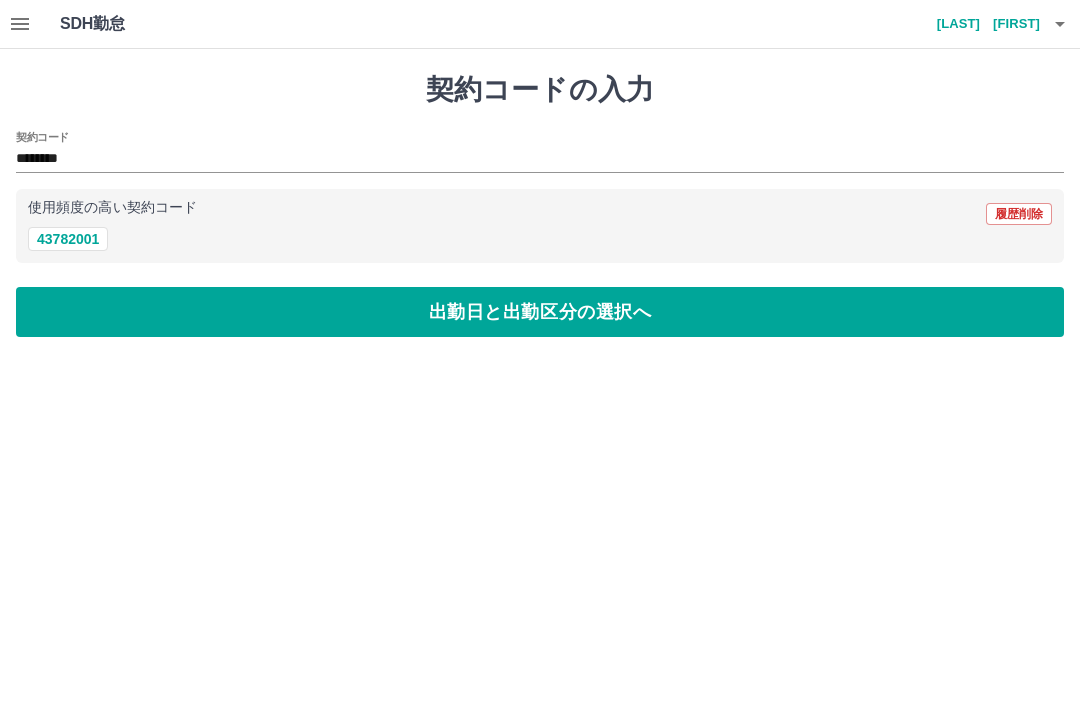 click on "SDH勤怠" at bounding box center [125, 24] 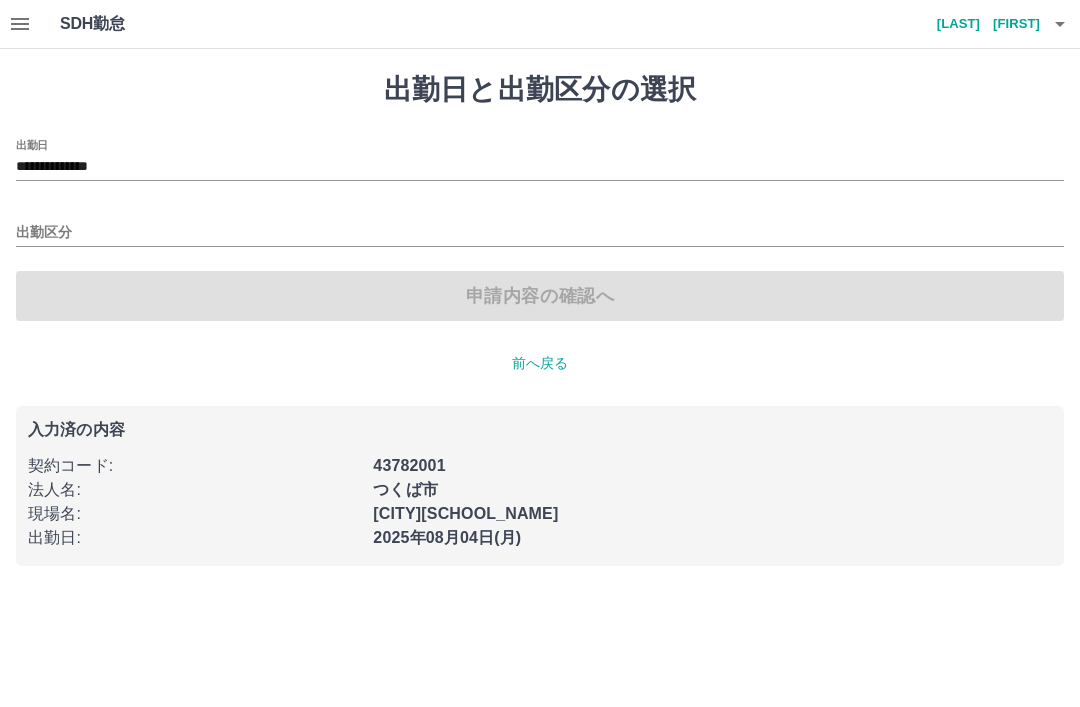 click on "SDH勤怠" at bounding box center (125, 24) 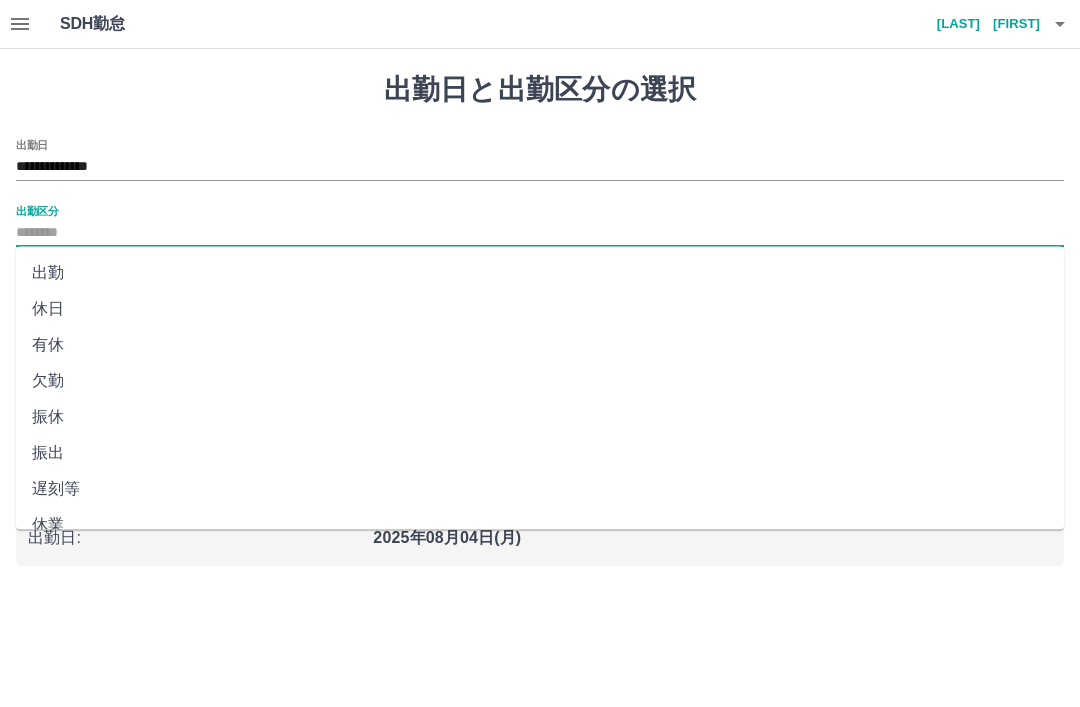 click on "SDH勤怠" at bounding box center (125, 24) 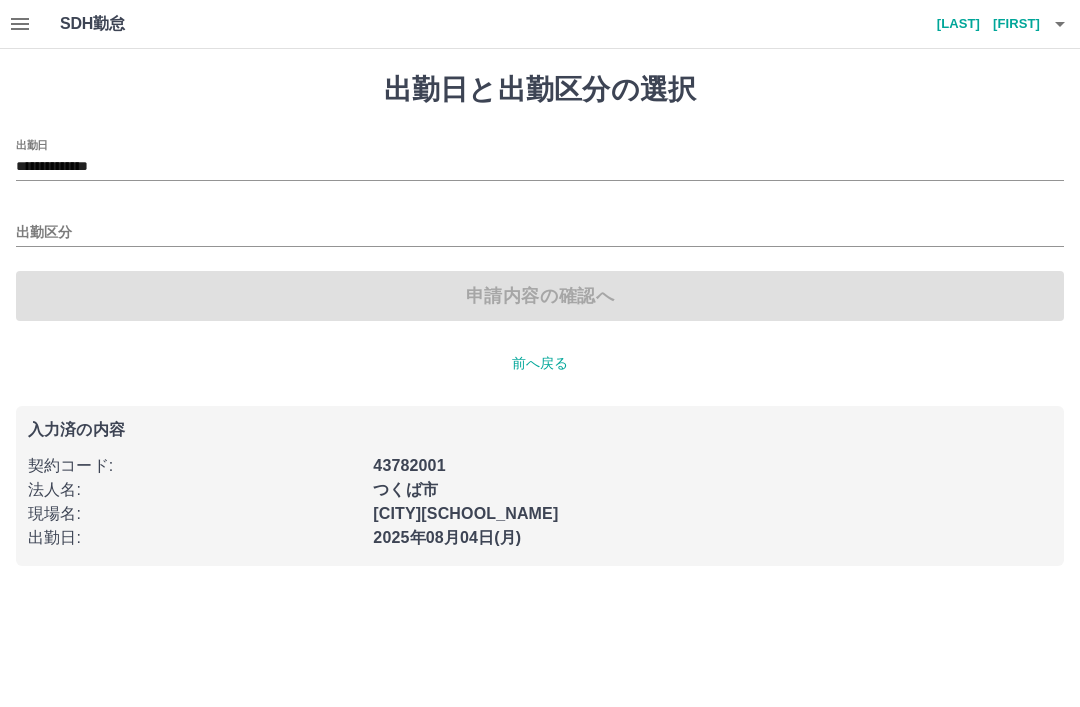 click on "SDH勤怠" at bounding box center (125, 24) 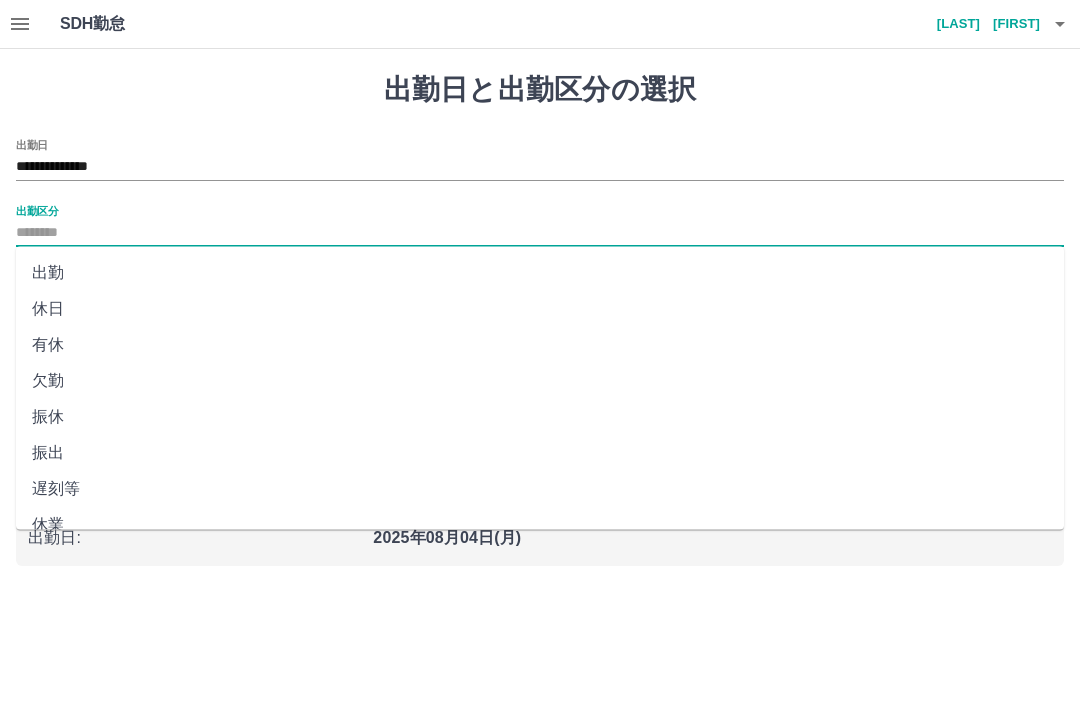 click on "出勤" at bounding box center [540, 273] 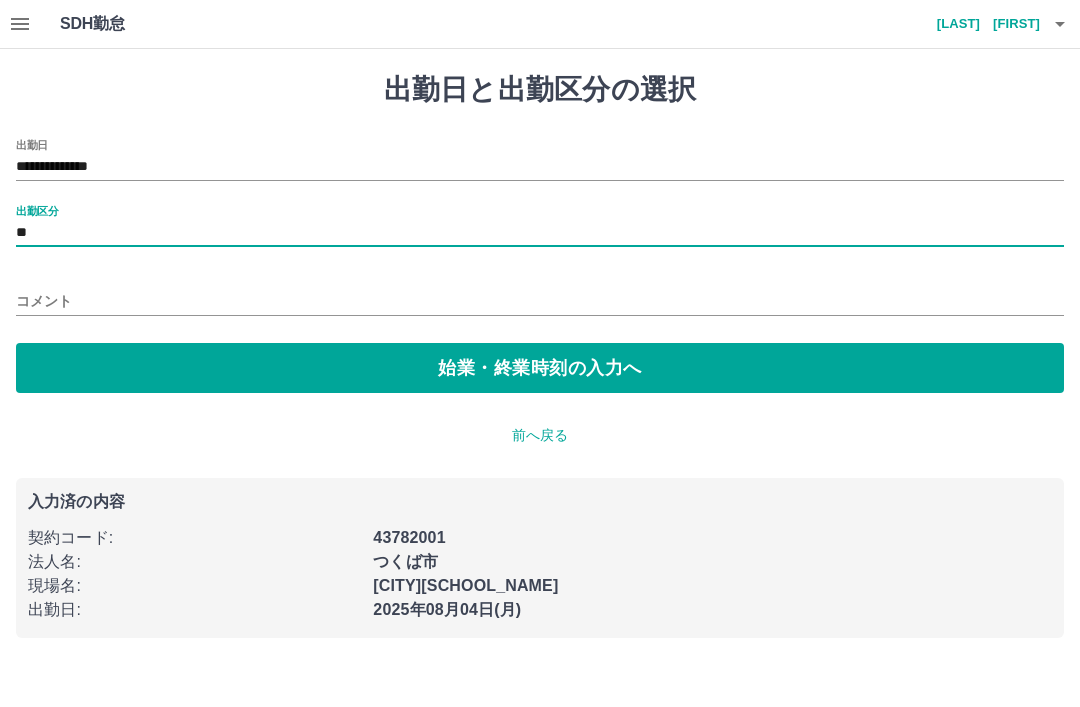 click on "SDH勤怠" at bounding box center [125, 24] 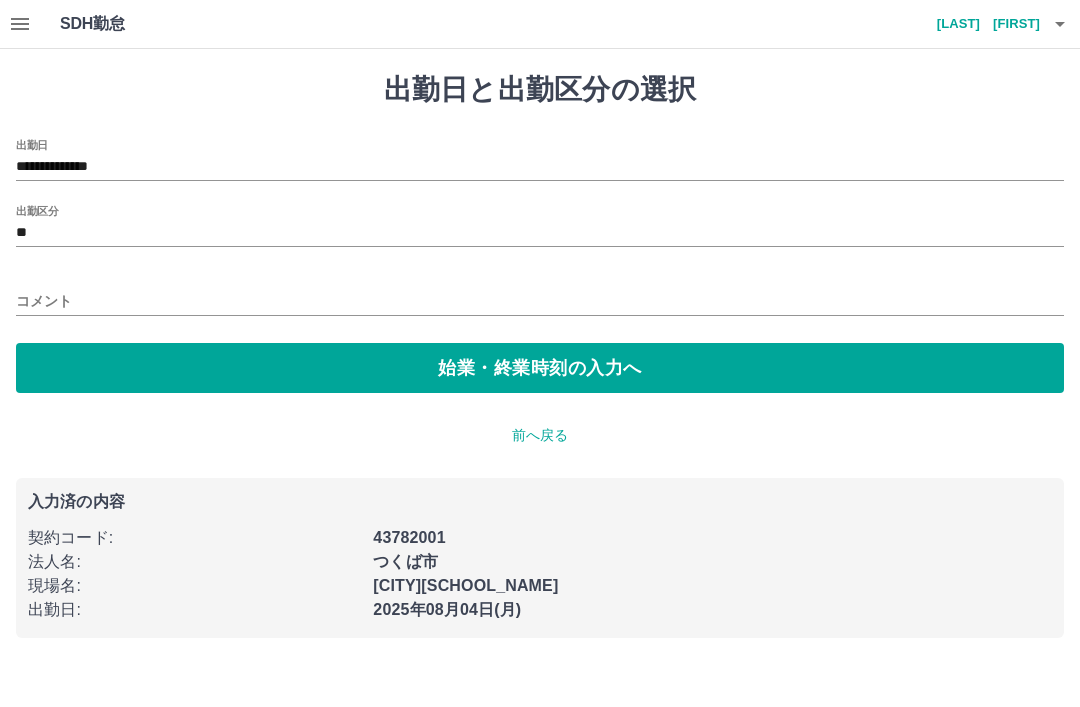 click on "SDH勤怠" at bounding box center [125, 24] 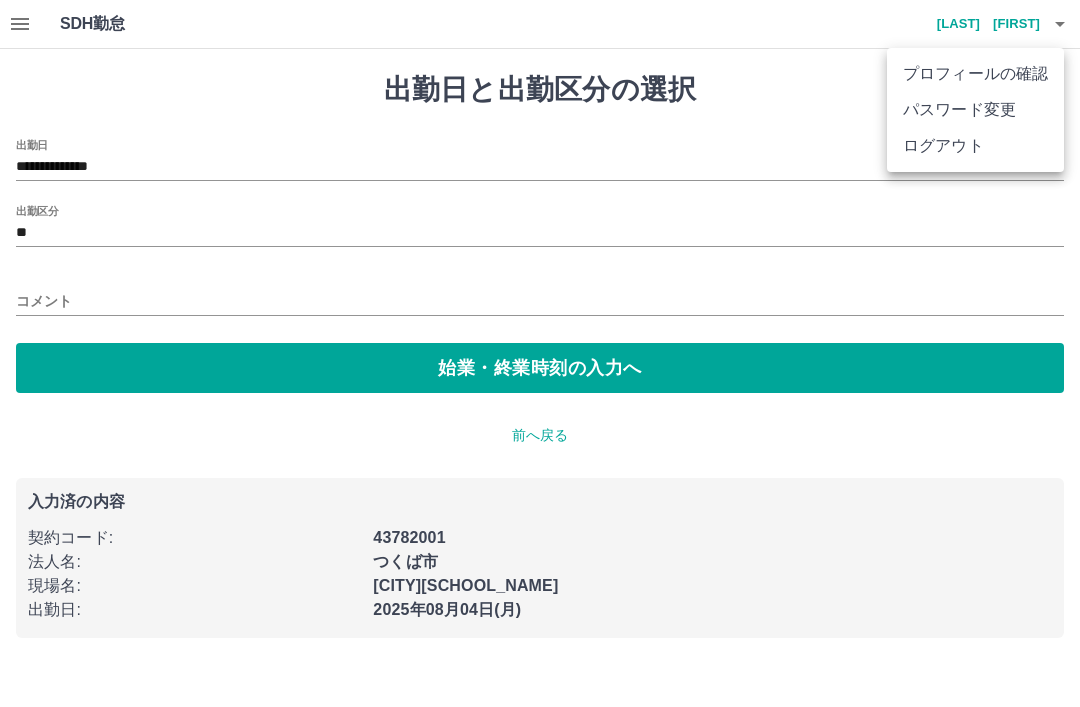 click on "ログアウト" at bounding box center [975, 146] 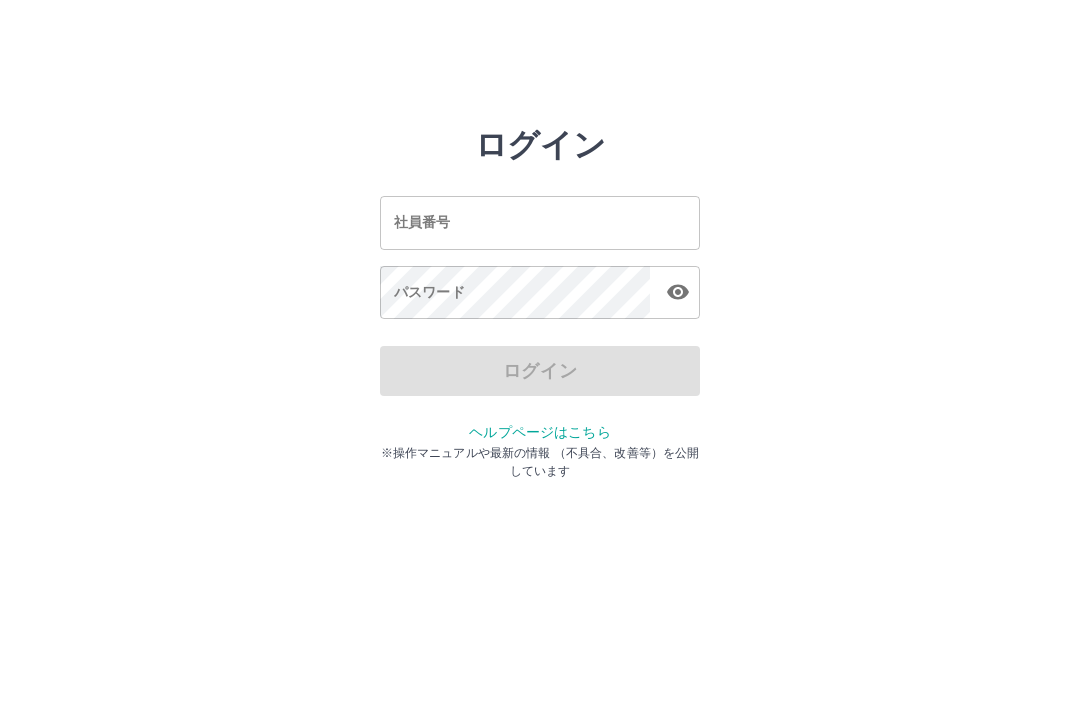 scroll, scrollTop: 0, scrollLeft: 0, axis: both 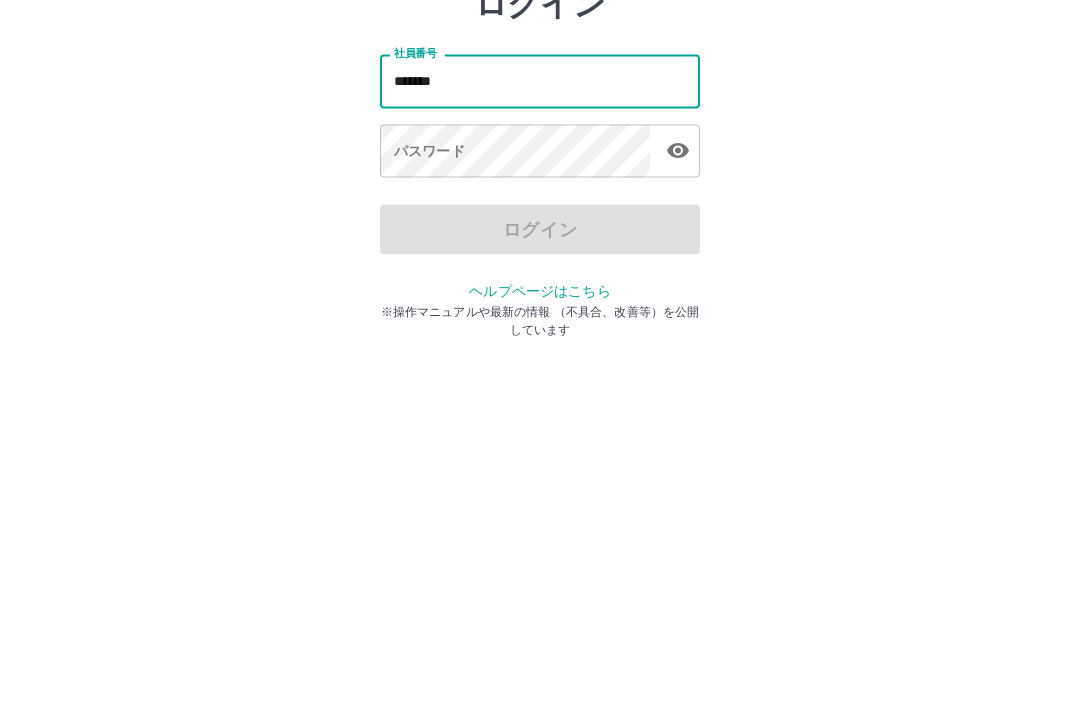 type on "*******" 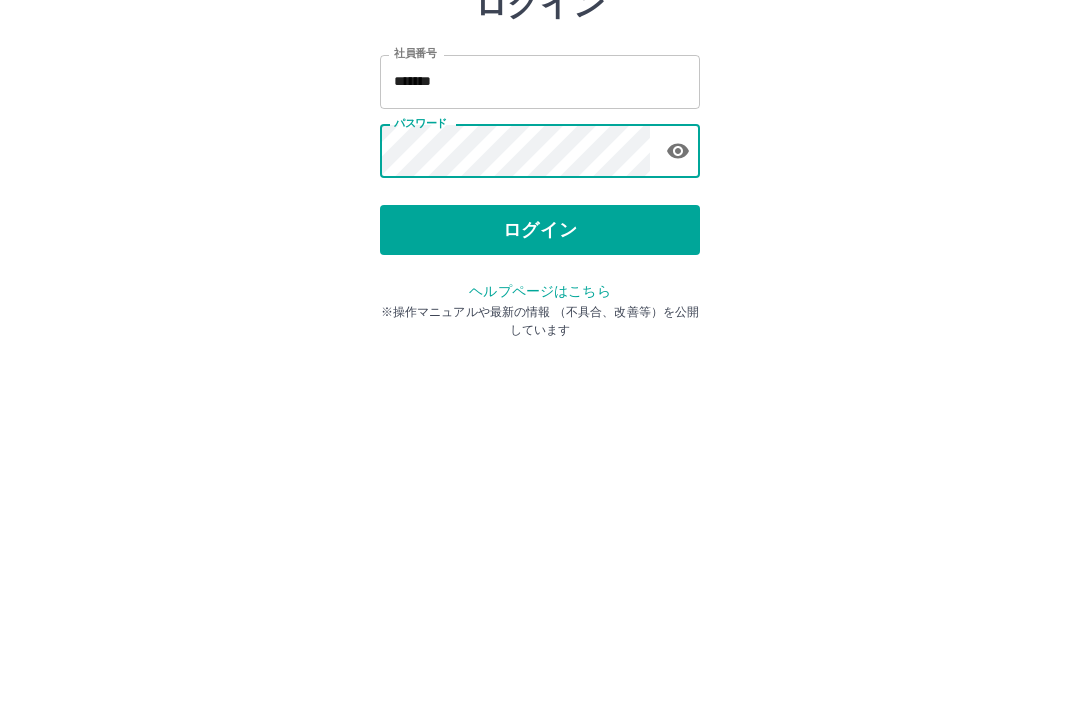 click on "ログイン" at bounding box center [540, 371] 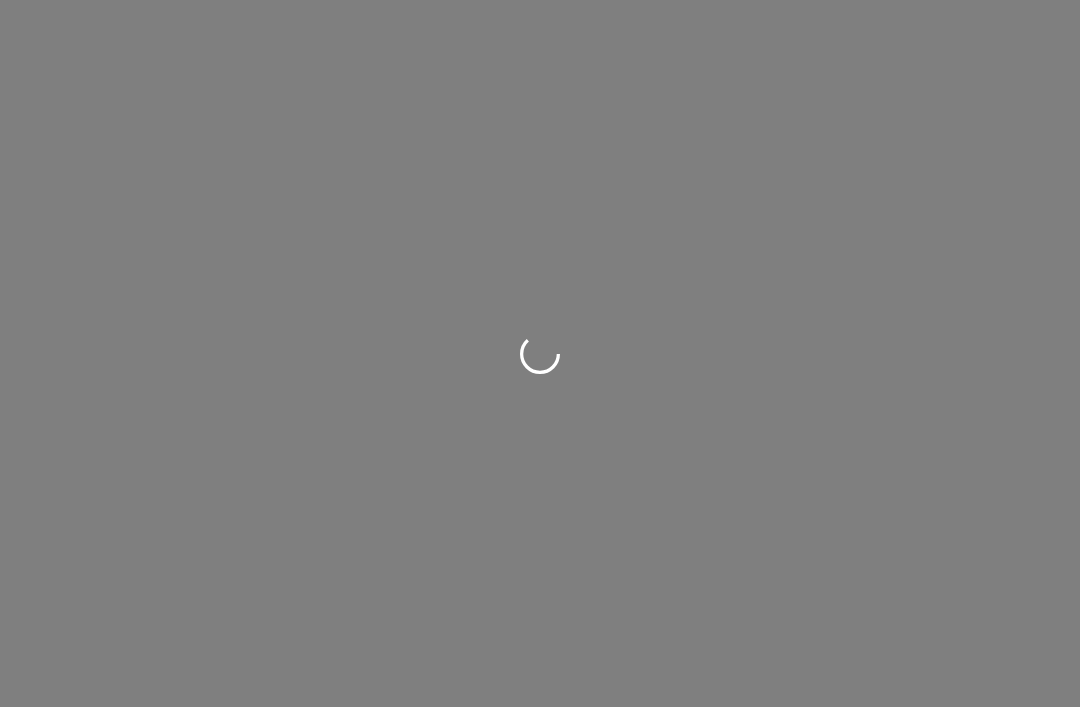 scroll, scrollTop: 0, scrollLeft: 0, axis: both 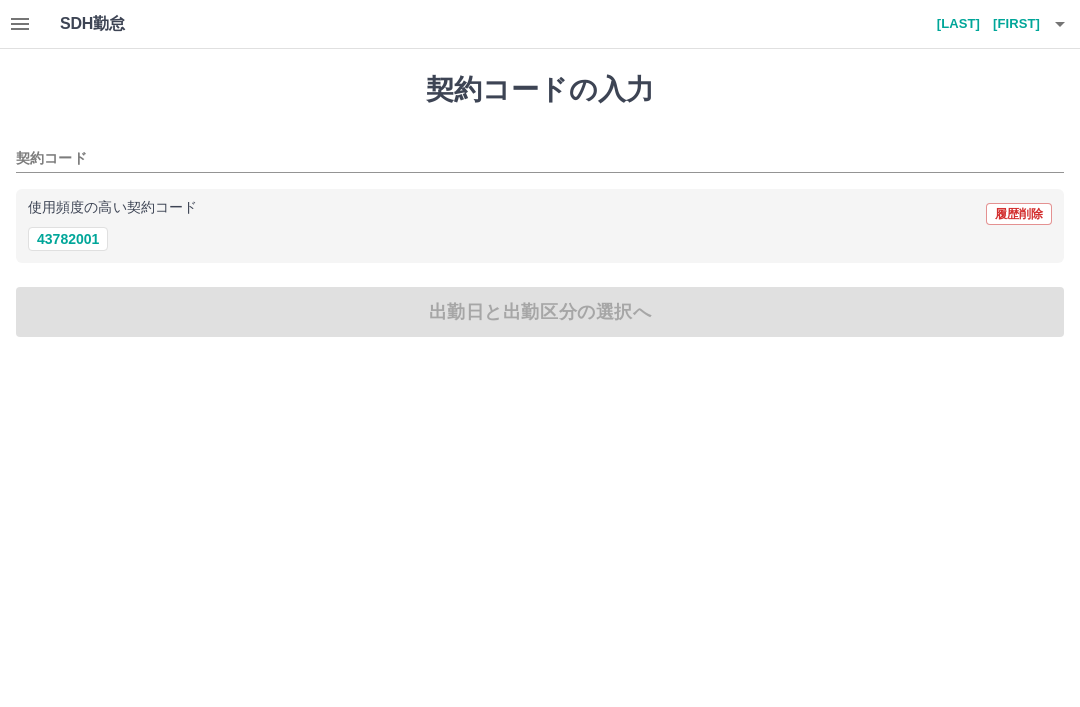 click on "契約コードの入力 契約コード 使用頻度の高い契約コード 履歴削除 43782001 出勤日と出勤区分の選択へ" at bounding box center [540, 205] 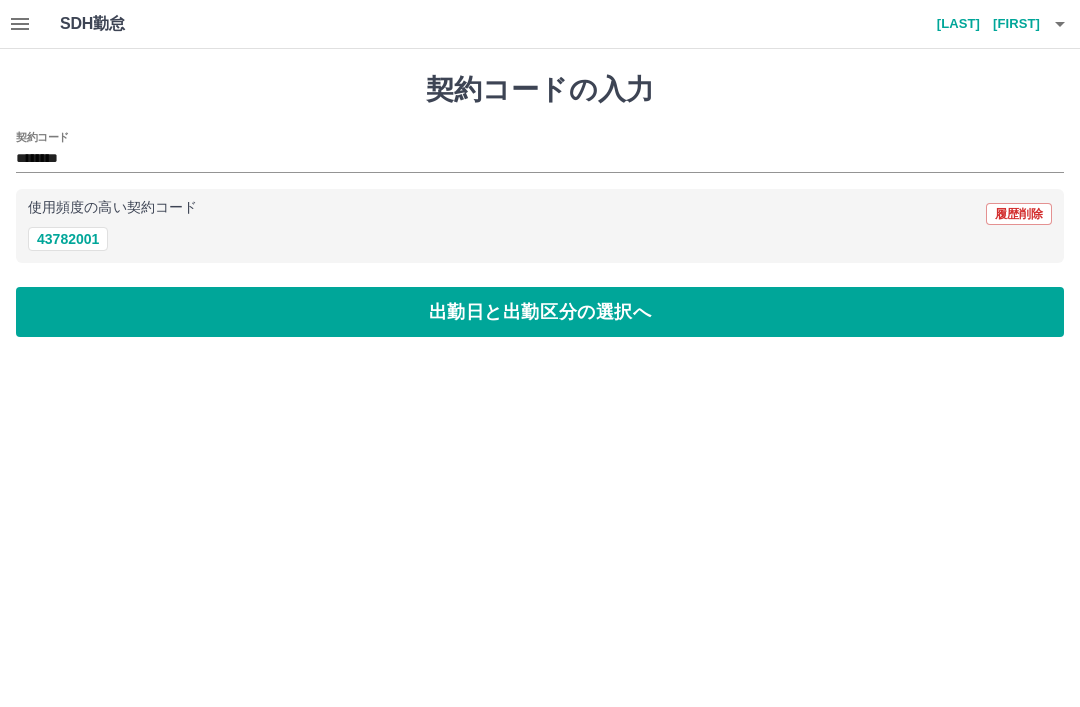 click on "出勤日と出勤区分の選択へ" at bounding box center [540, 312] 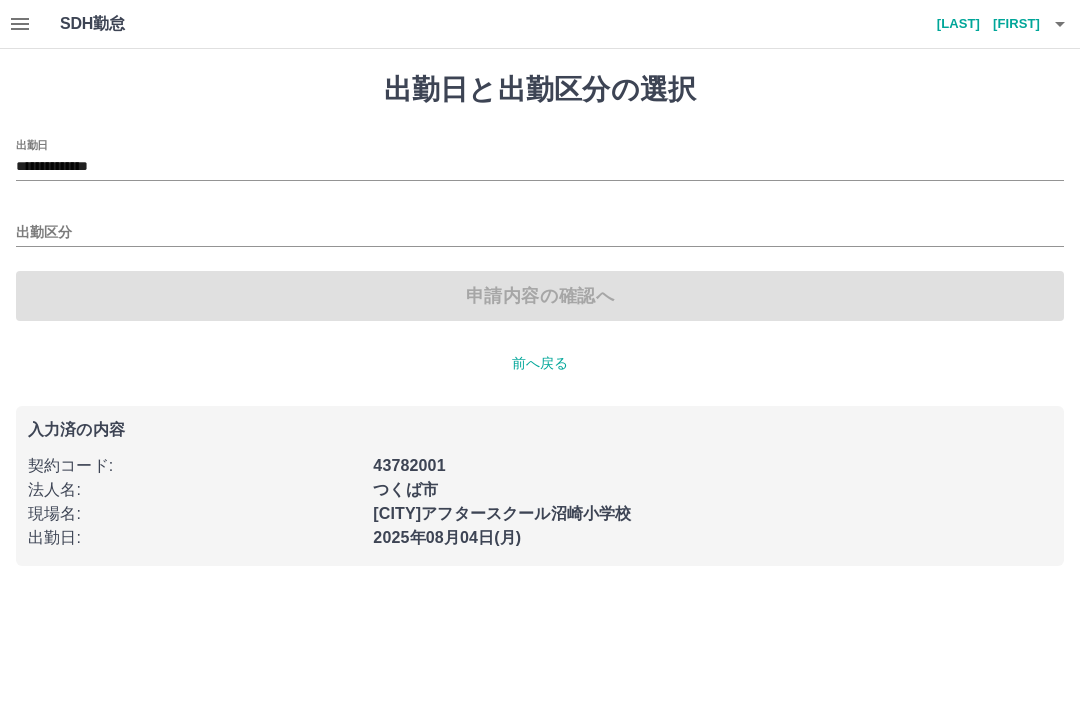 click on "**********" at bounding box center [540, 167] 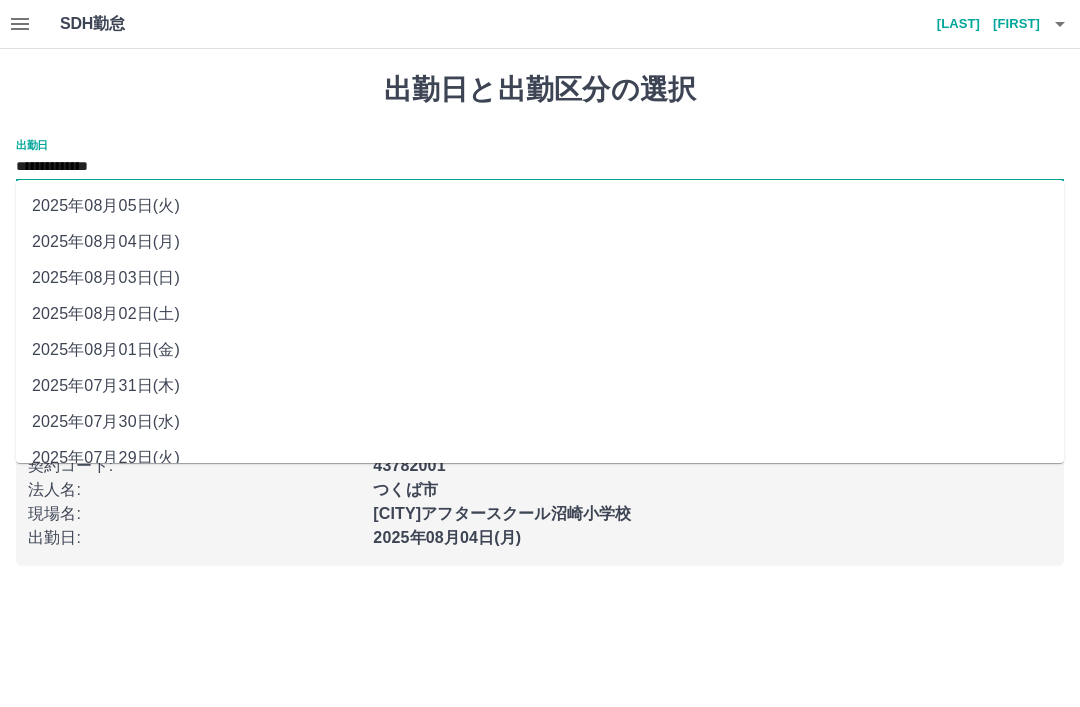 click on "SDH勤怠" at bounding box center [125, 24] 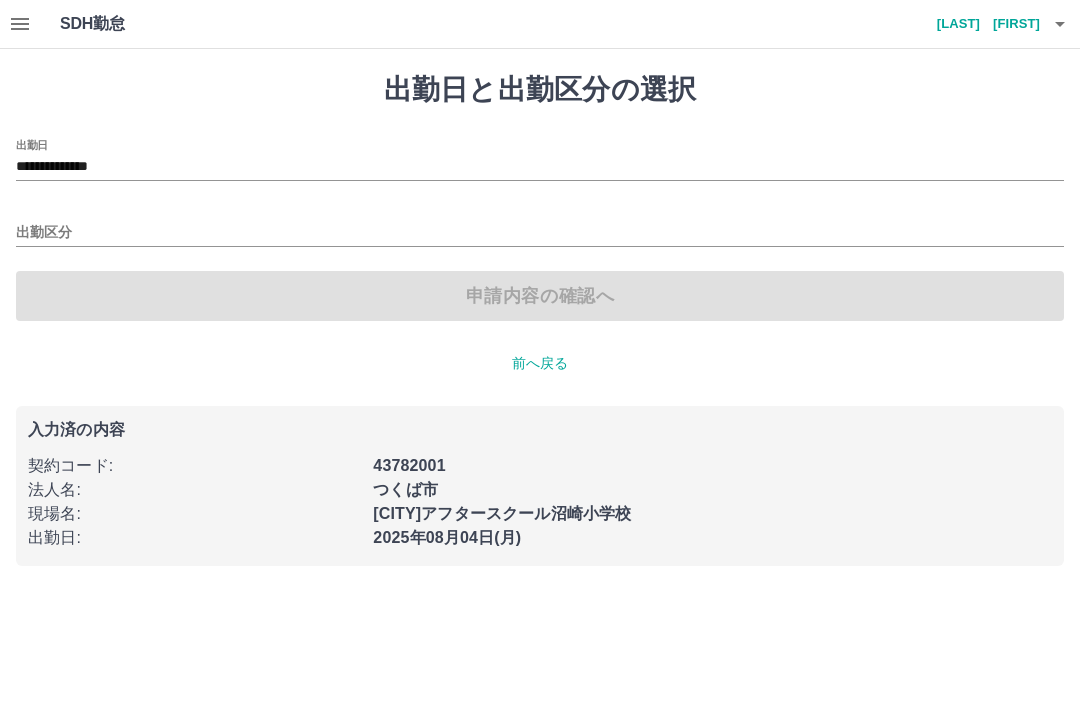 click on "出勤区分" at bounding box center (540, 233) 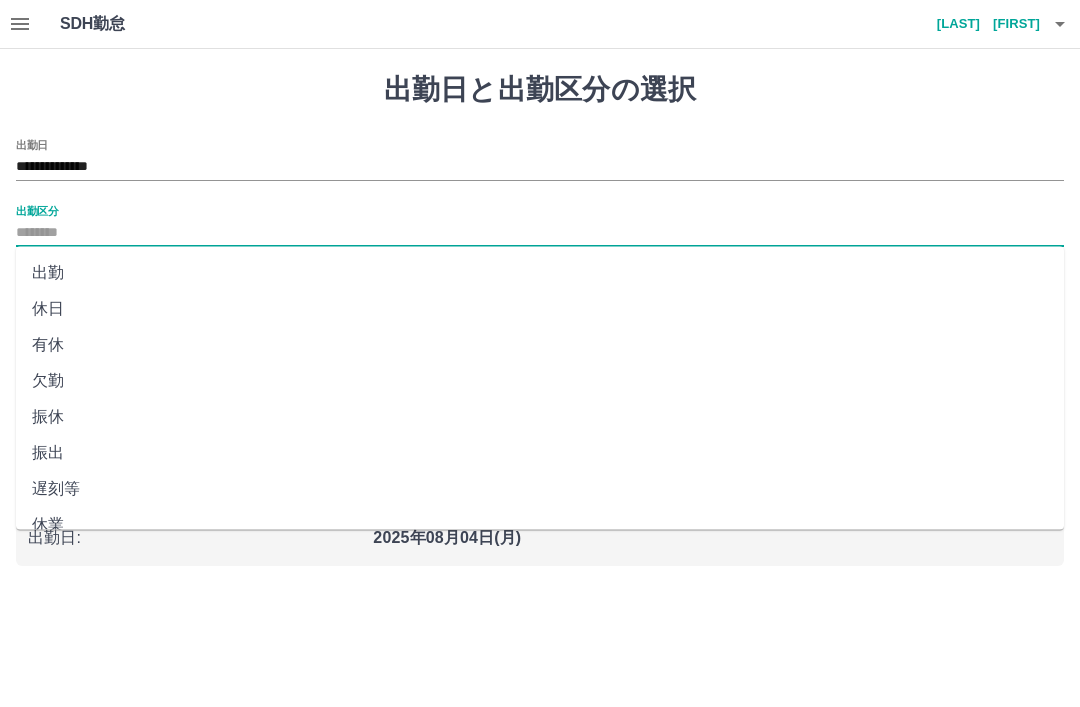 click on "出勤" at bounding box center [540, 273] 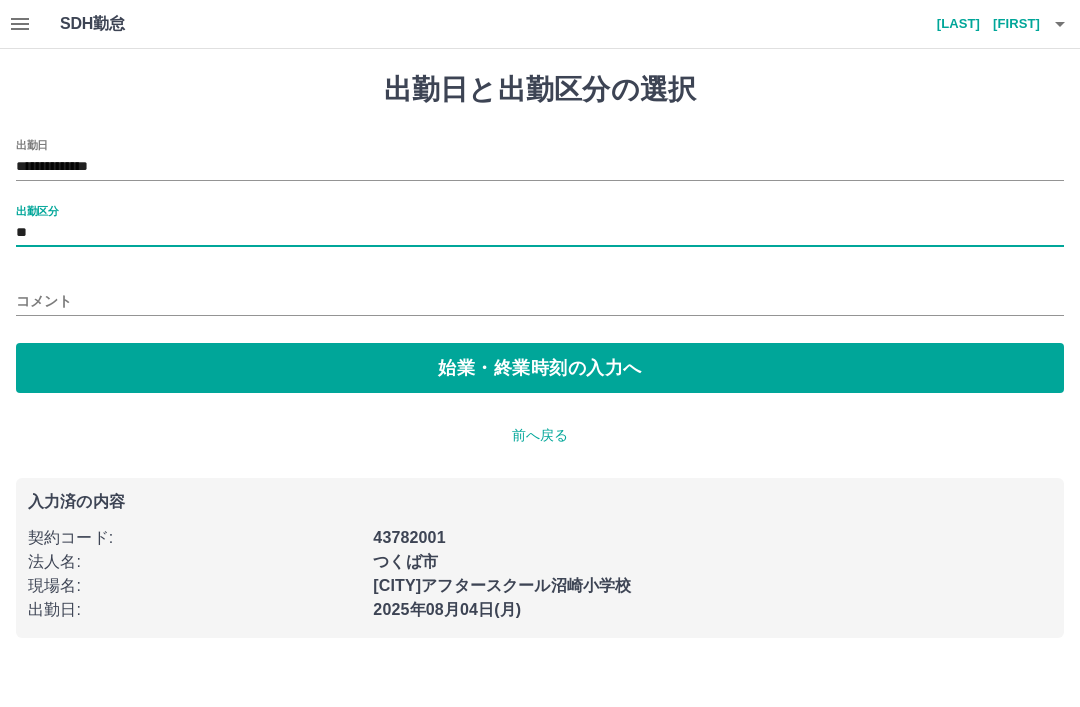 click on "SDH勤怠" at bounding box center [125, 24] 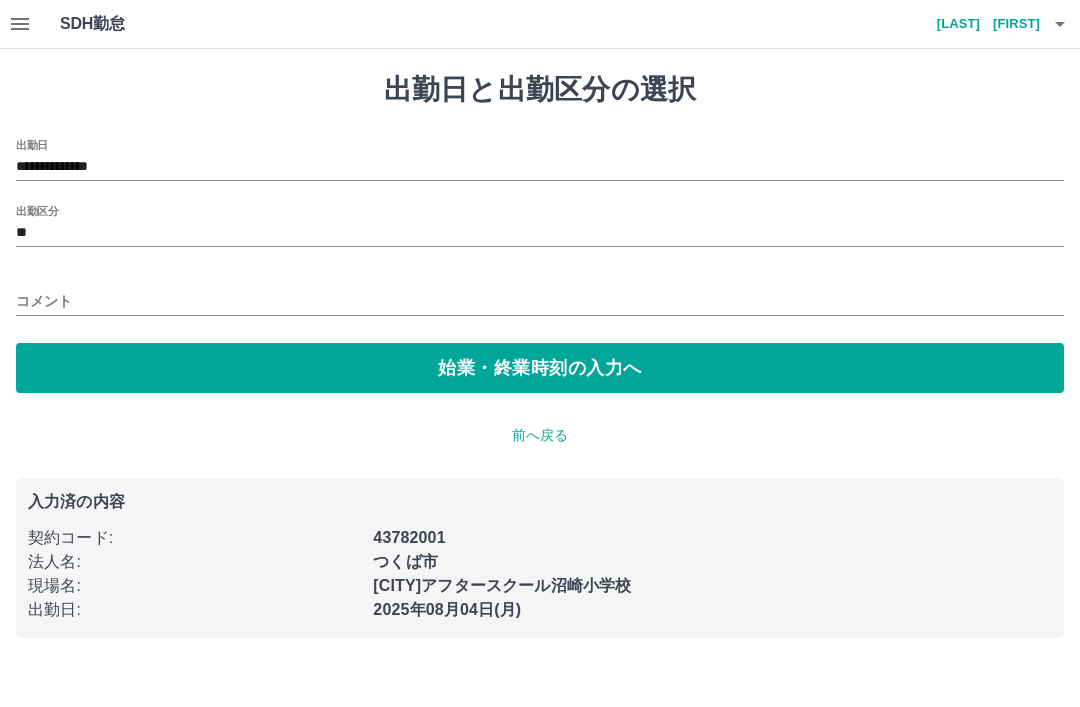 click on "始業・終業時刻の入力へ" at bounding box center (540, 368) 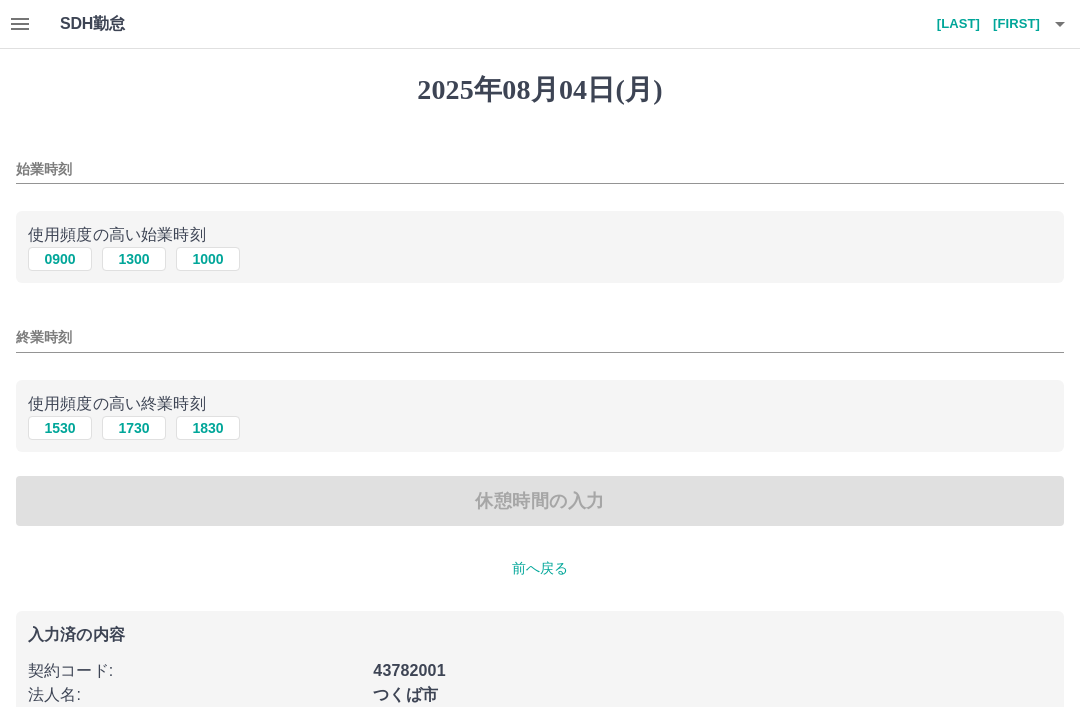 click on "0900" at bounding box center [60, 259] 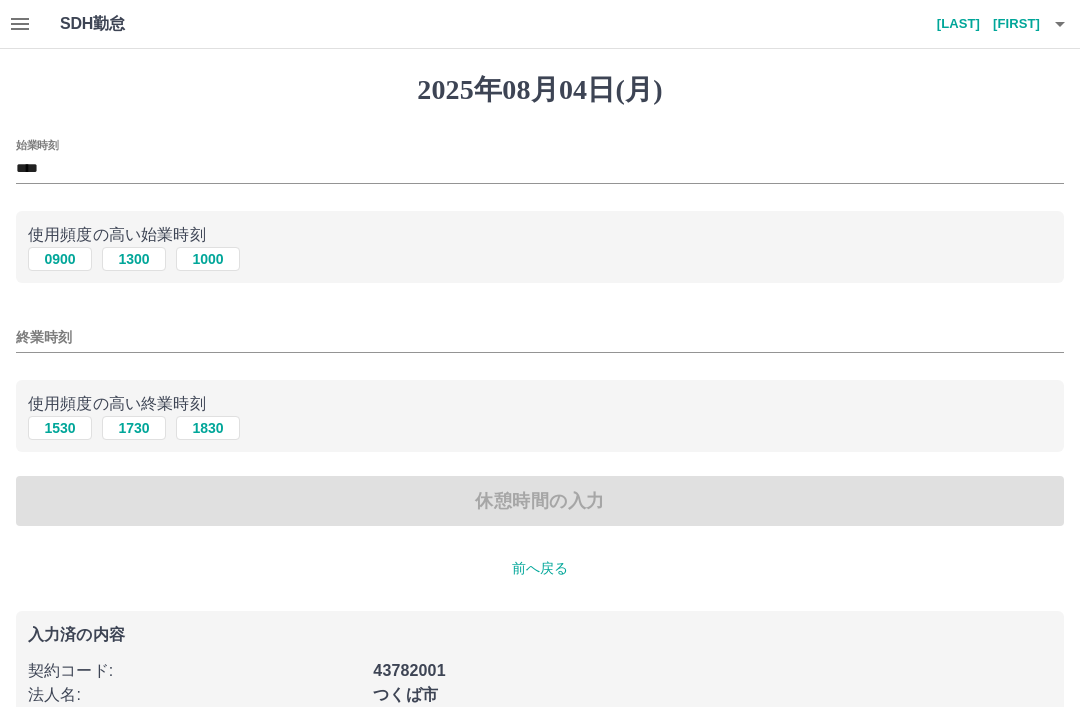 click on "終業時刻" at bounding box center (540, 337) 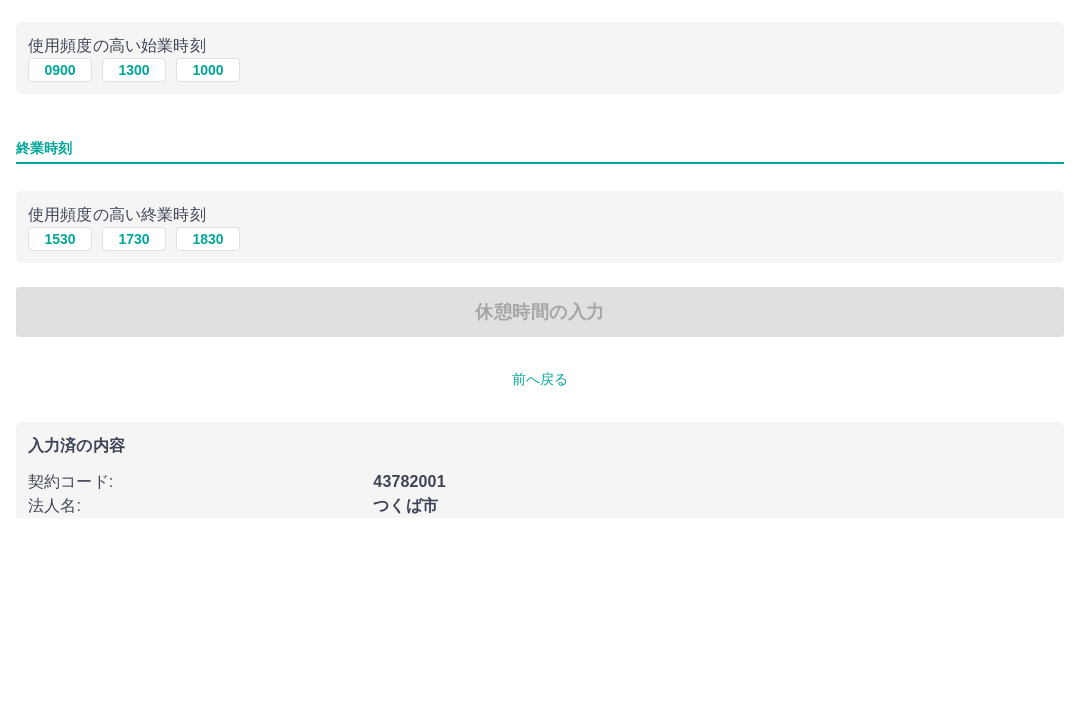 click on "1530" at bounding box center [60, 428] 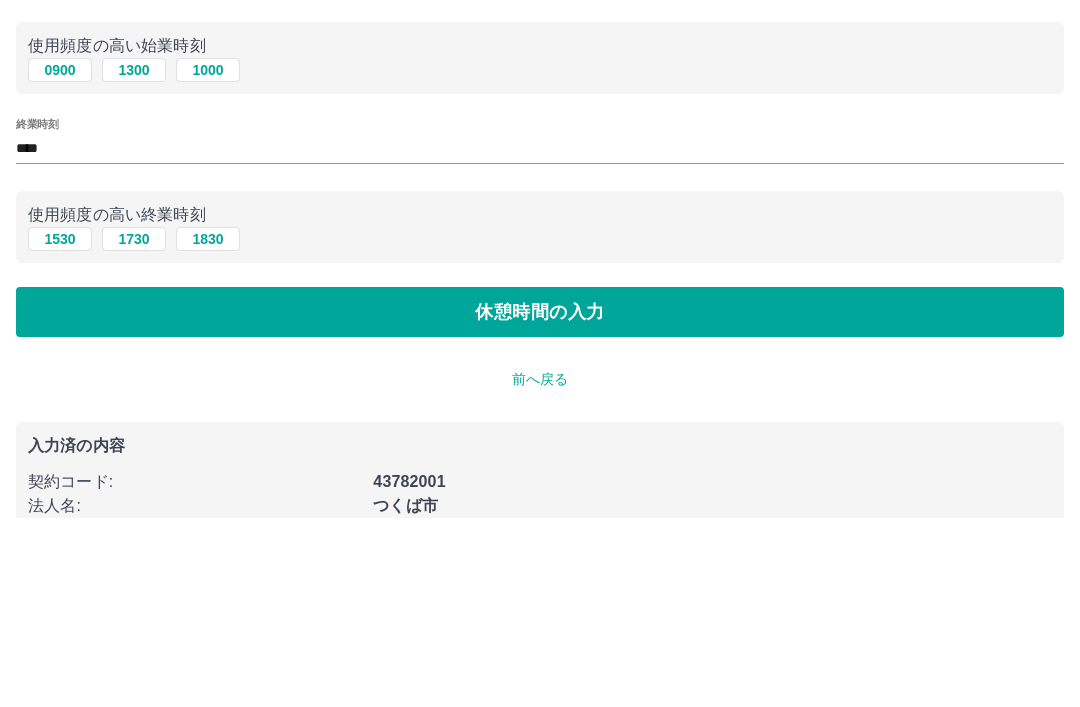 scroll, scrollTop: 114, scrollLeft: 0, axis: vertical 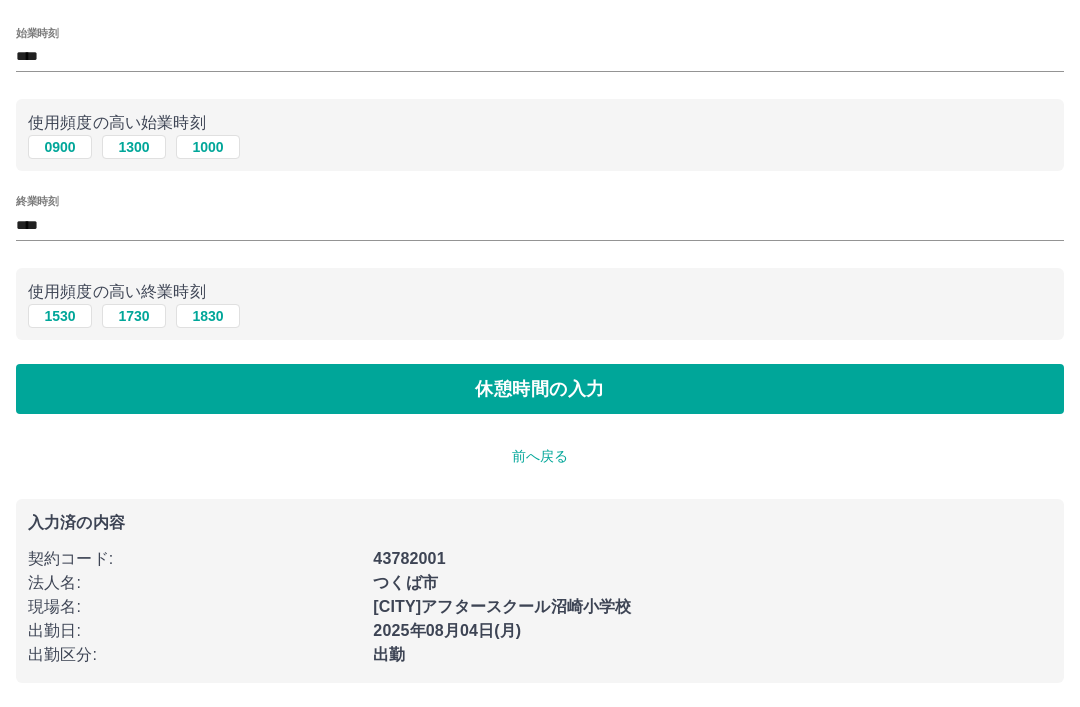 click on "休憩時間の入力" at bounding box center [540, 389] 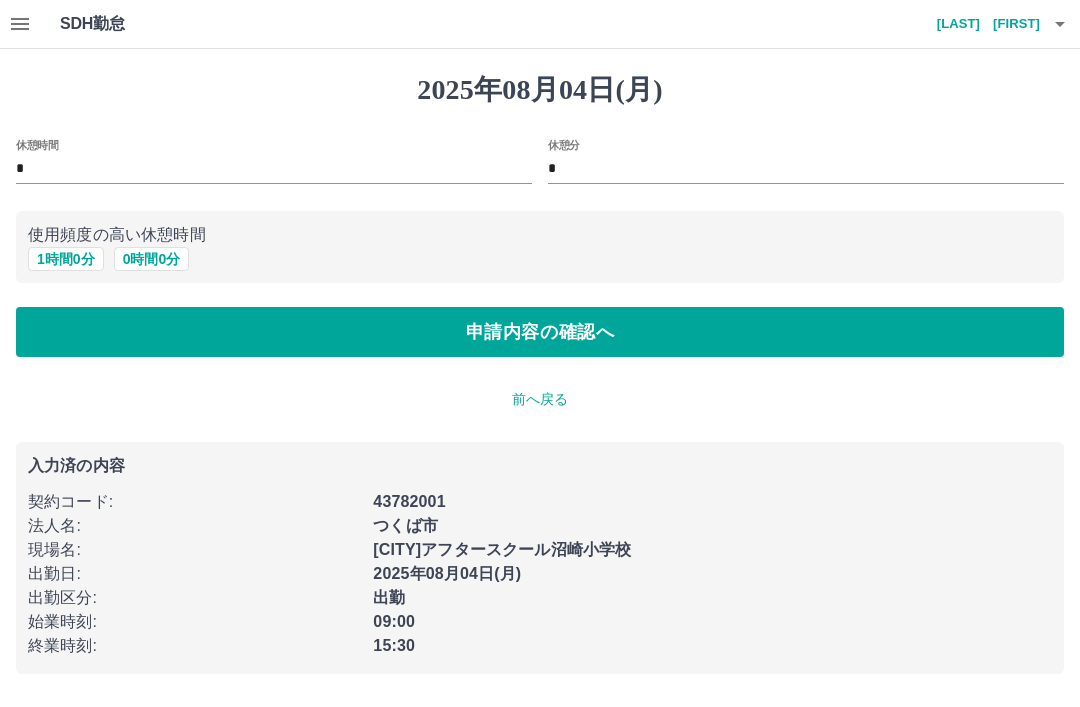click on "1 時間 0 分" at bounding box center (66, 259) 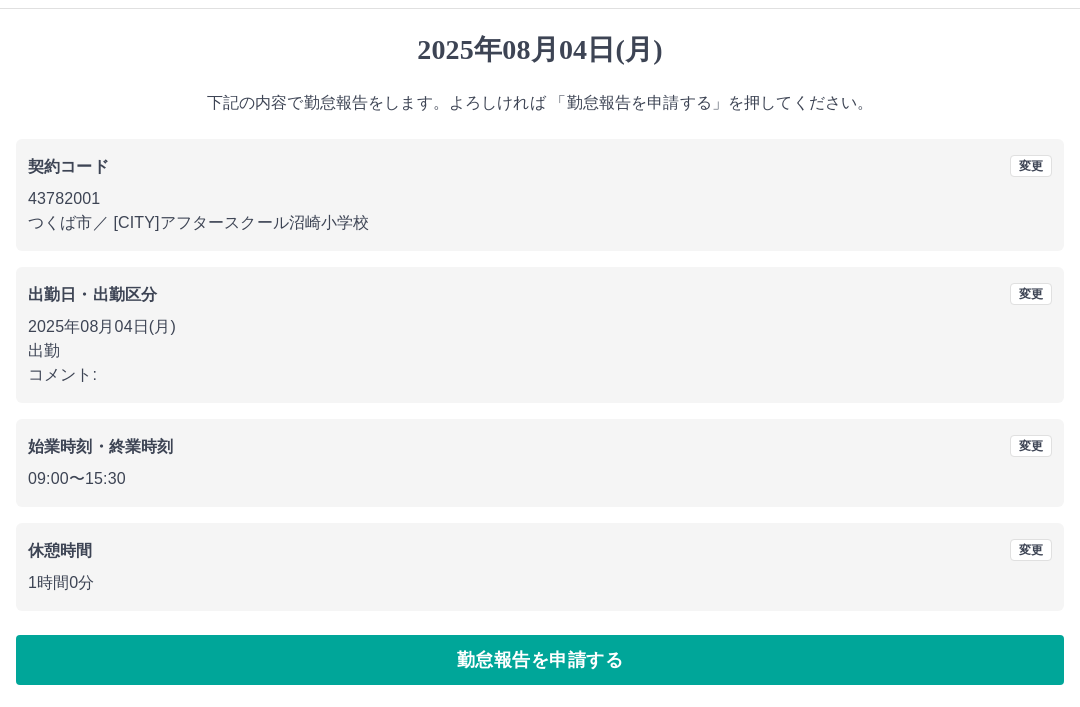 scroll, scrollTop: 41, scrollLeft: 0, axis: vertical 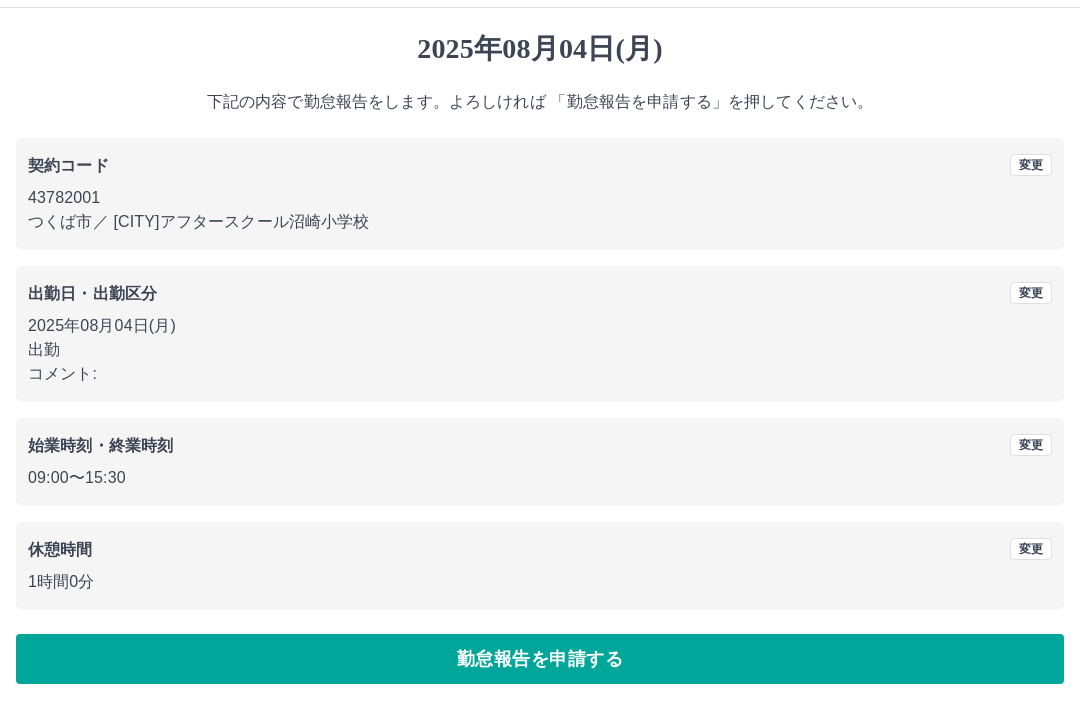 click on "勤怠報告を申請する" at bounding box center (540, 659) 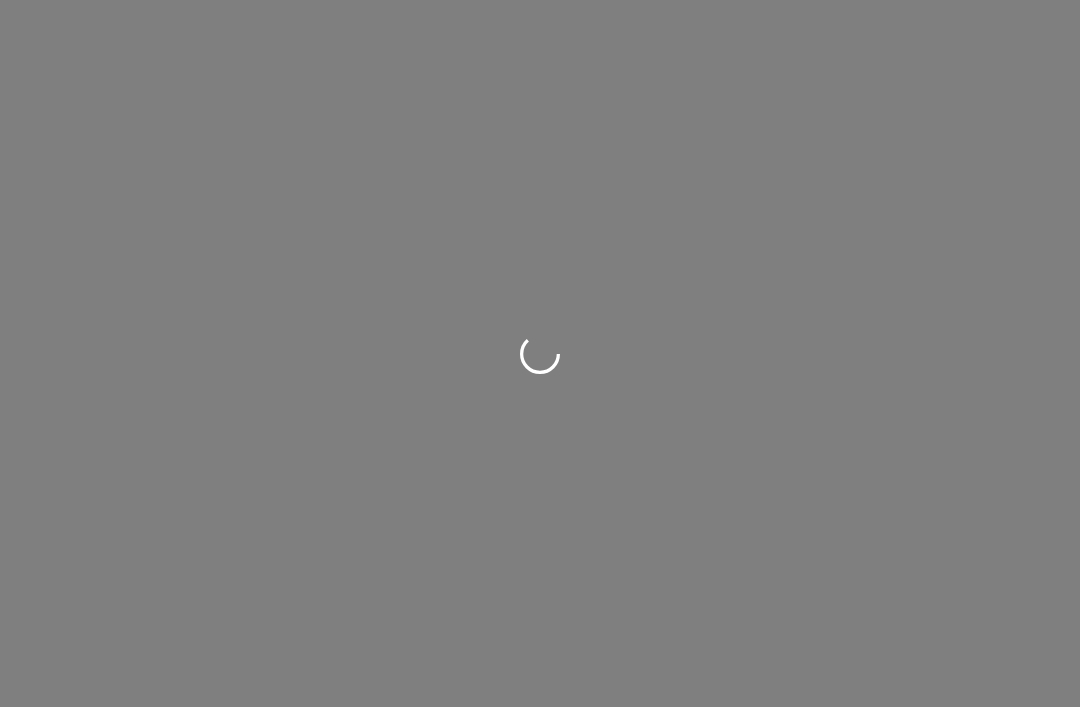 scroll, scrollTop: 0, scrollLeft: 0, axis: both 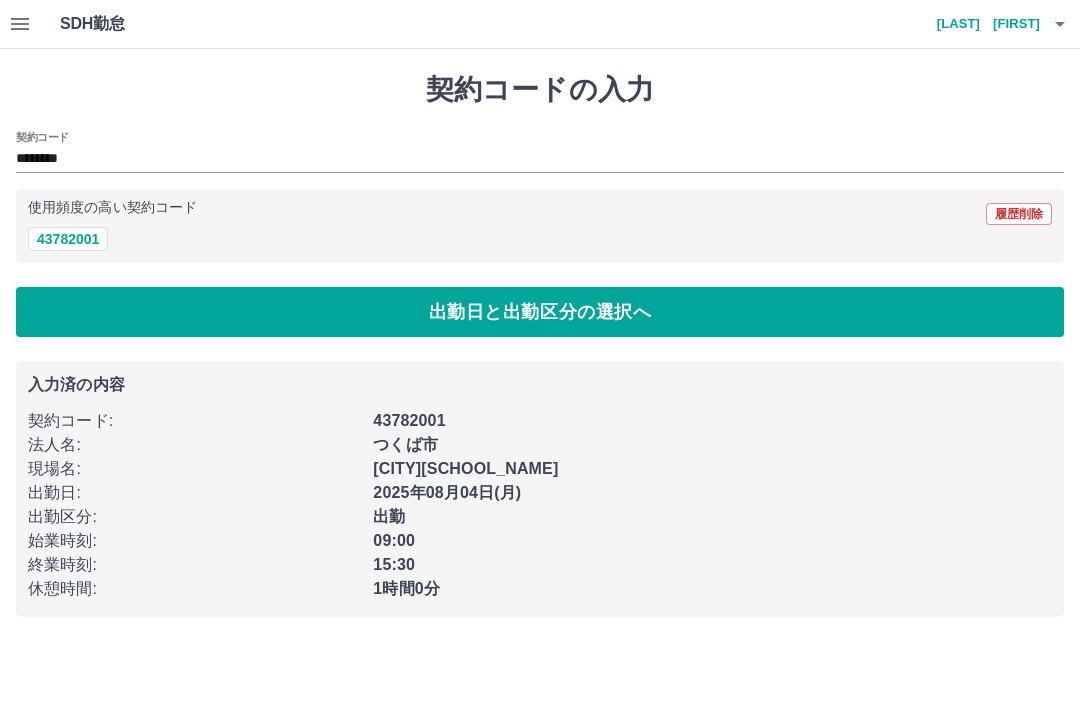 click on "[LAST]　[FIRST]" at bounding box center [980, 24] 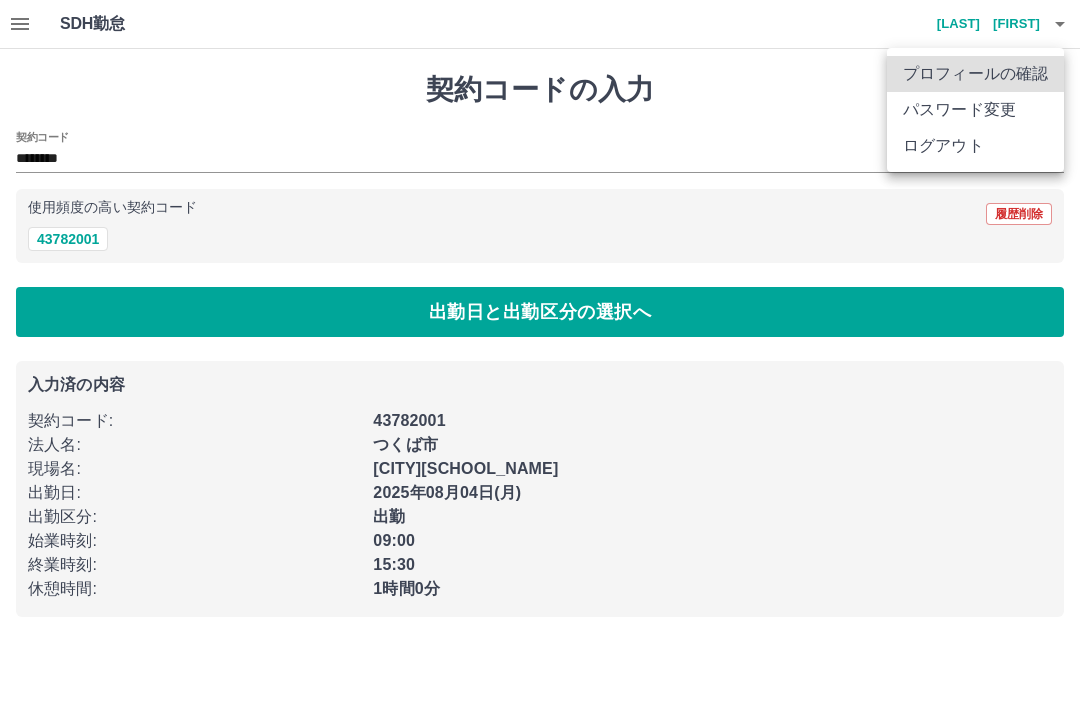click on "ログアウト" at bounding box center [975, 146] 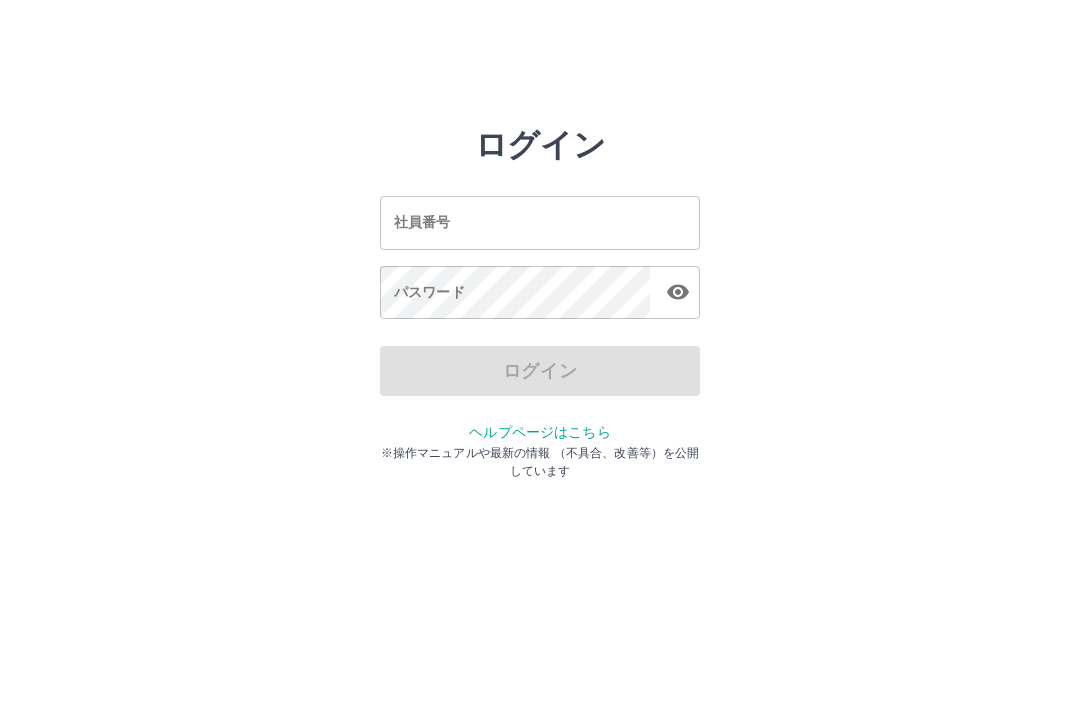 scroll, scrollTop: 0, scrollLeft: 0, axis: both 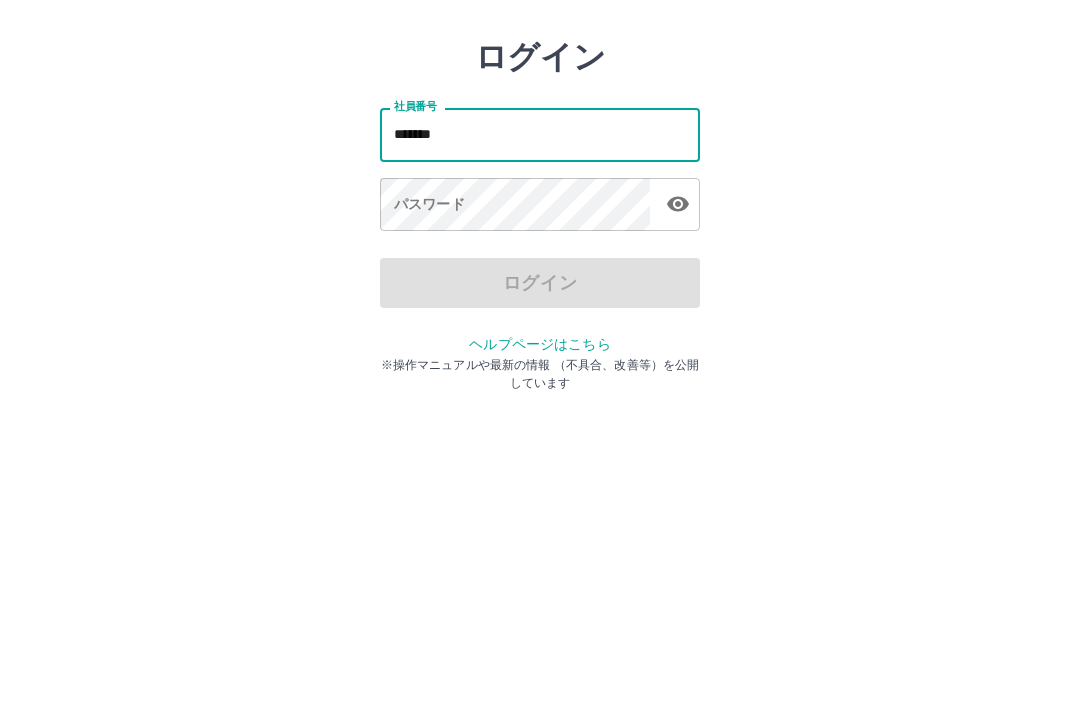type on "*******" 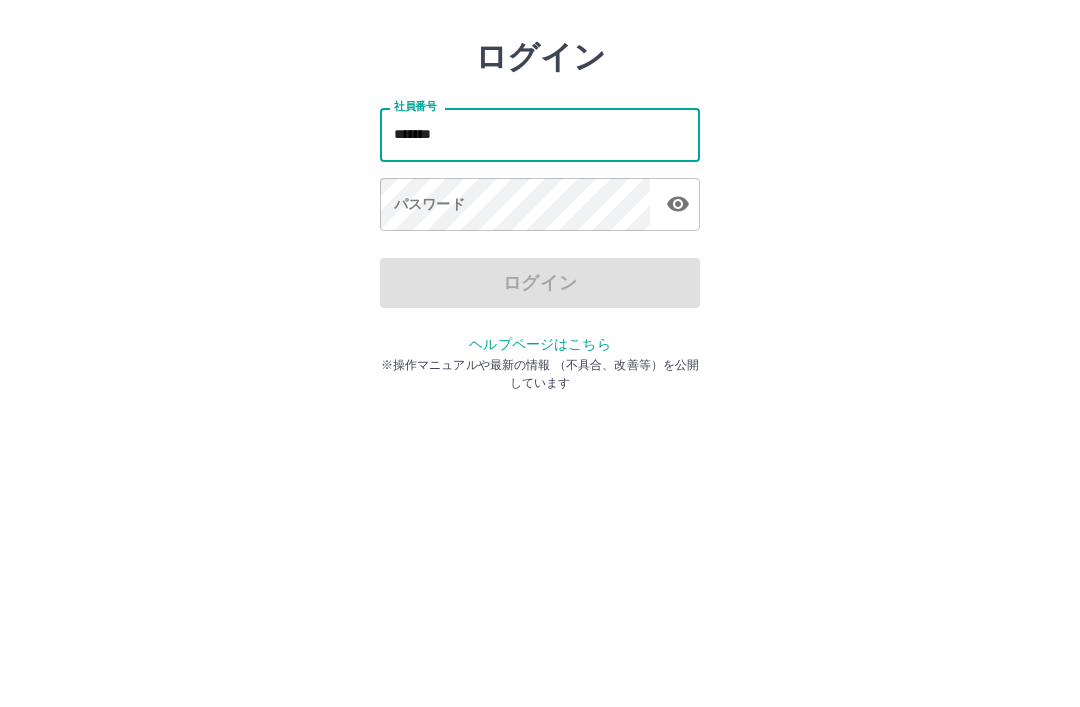 click on "パスワード パスワード" at bounding box center [540, 294] 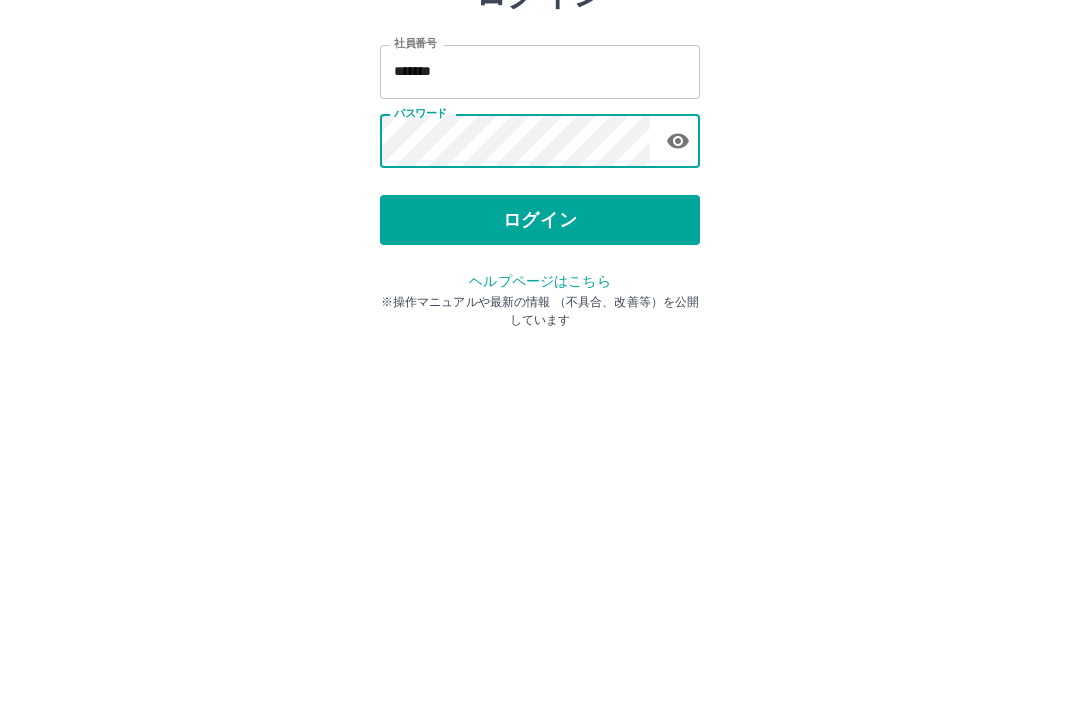 click on "ログイン" at bounding box center (540, 371) 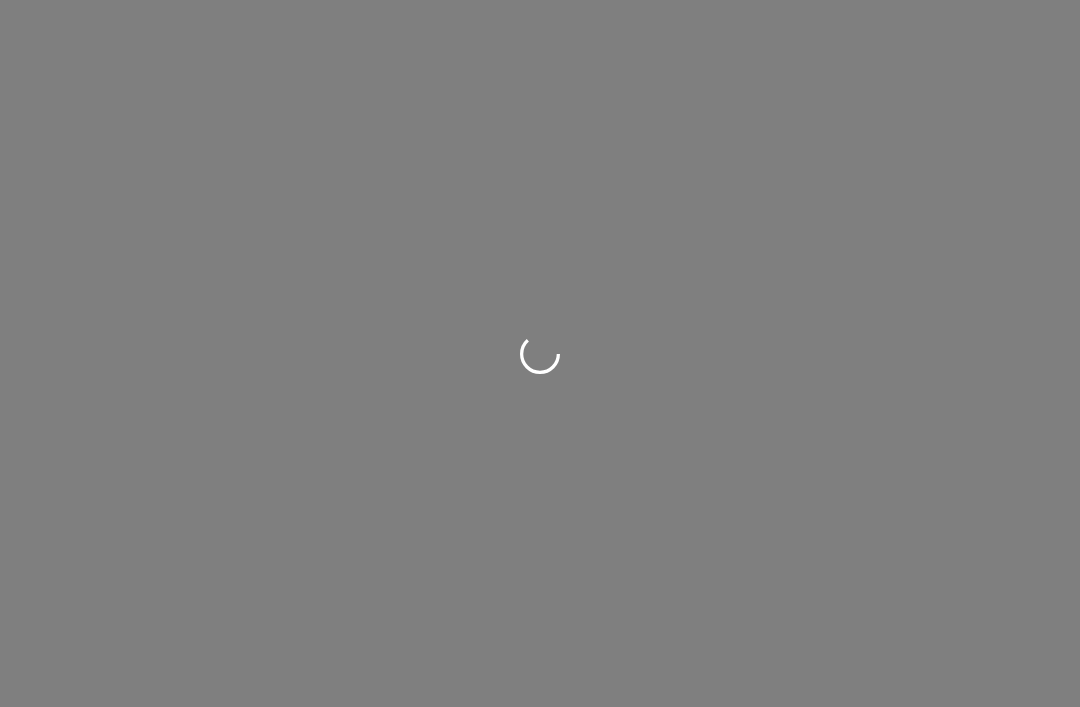 scroll, scrollTop: 0, scrollLeft: 0, axis: both 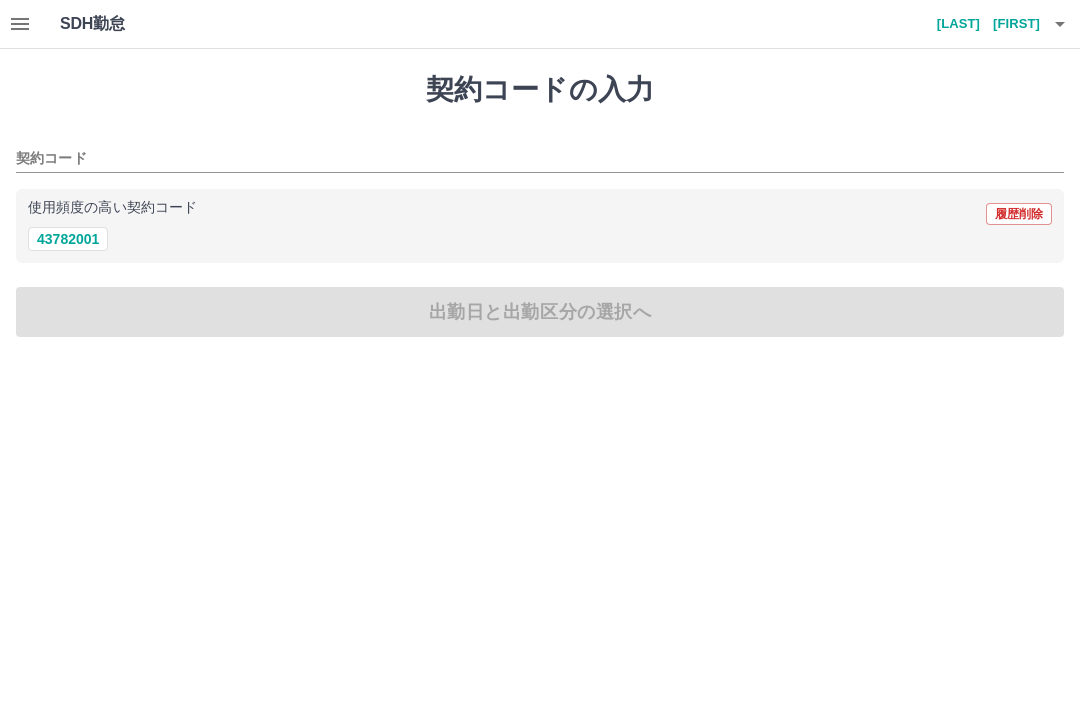 click on "43782001" at bounding box center [68, 239] 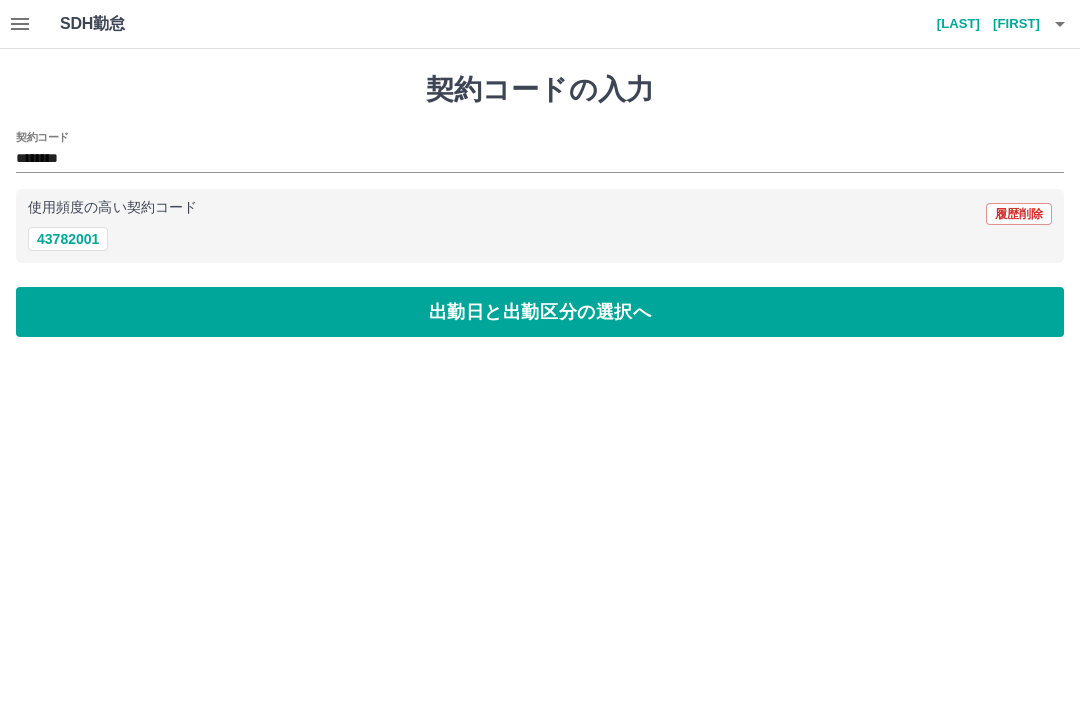 click on "出勤日と出勤区分の選択へ" at bounding box center (540, 312) 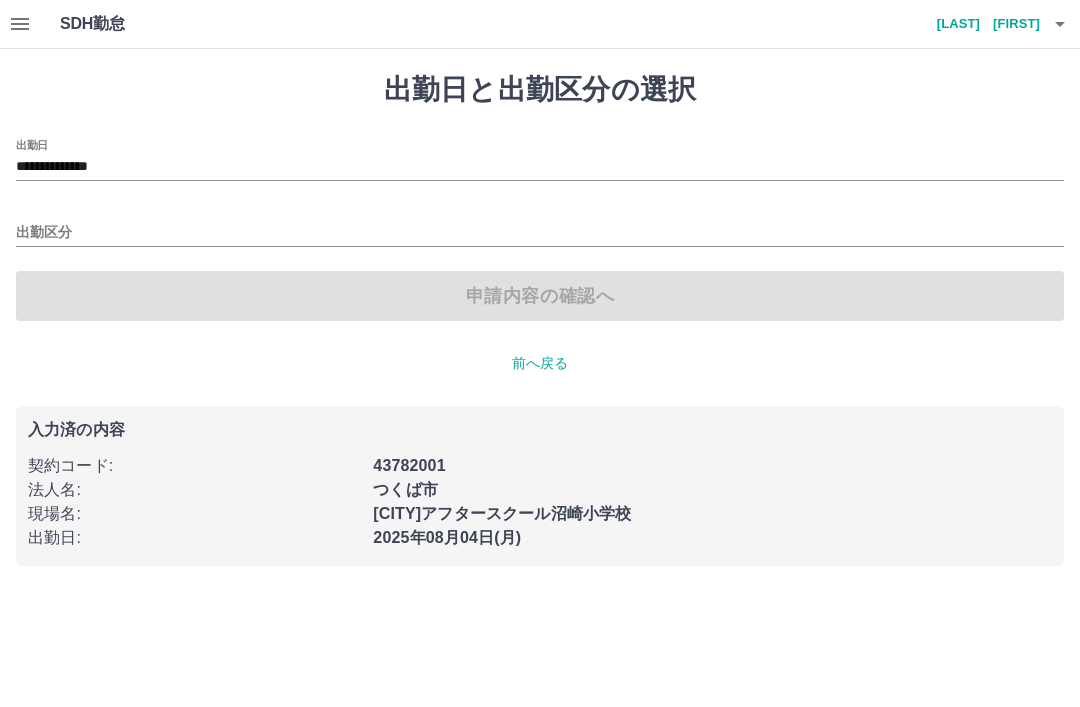 click on "出勤区分" at bounding box center [540, 233] 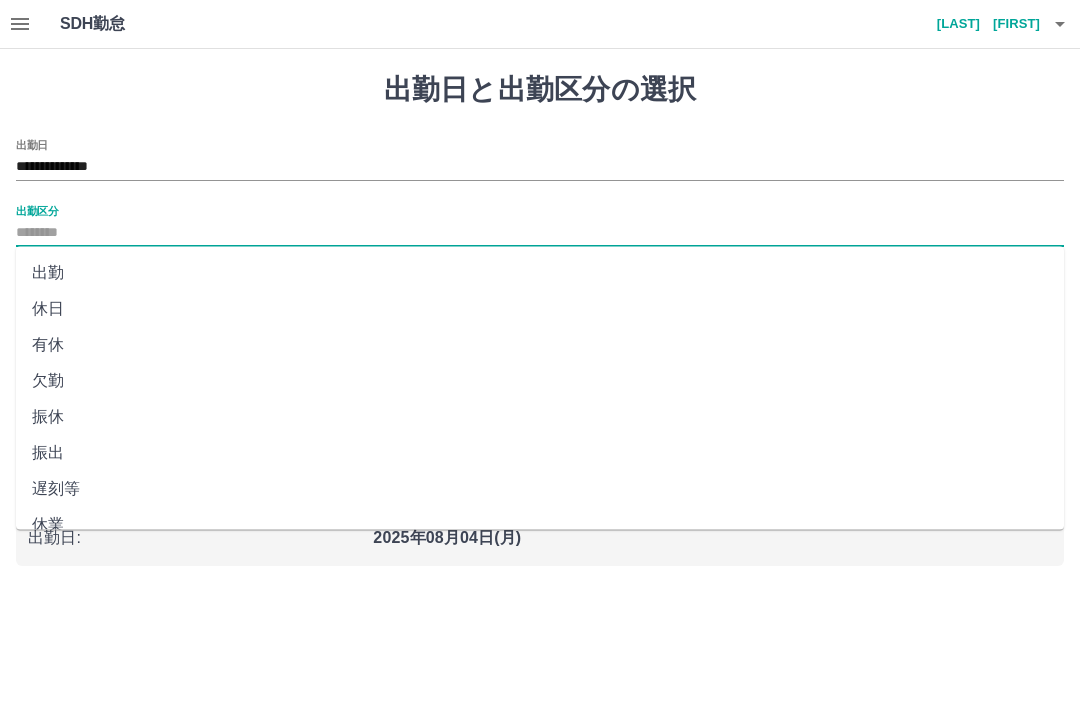 click on "出勤" at bounding box center (540, 273) 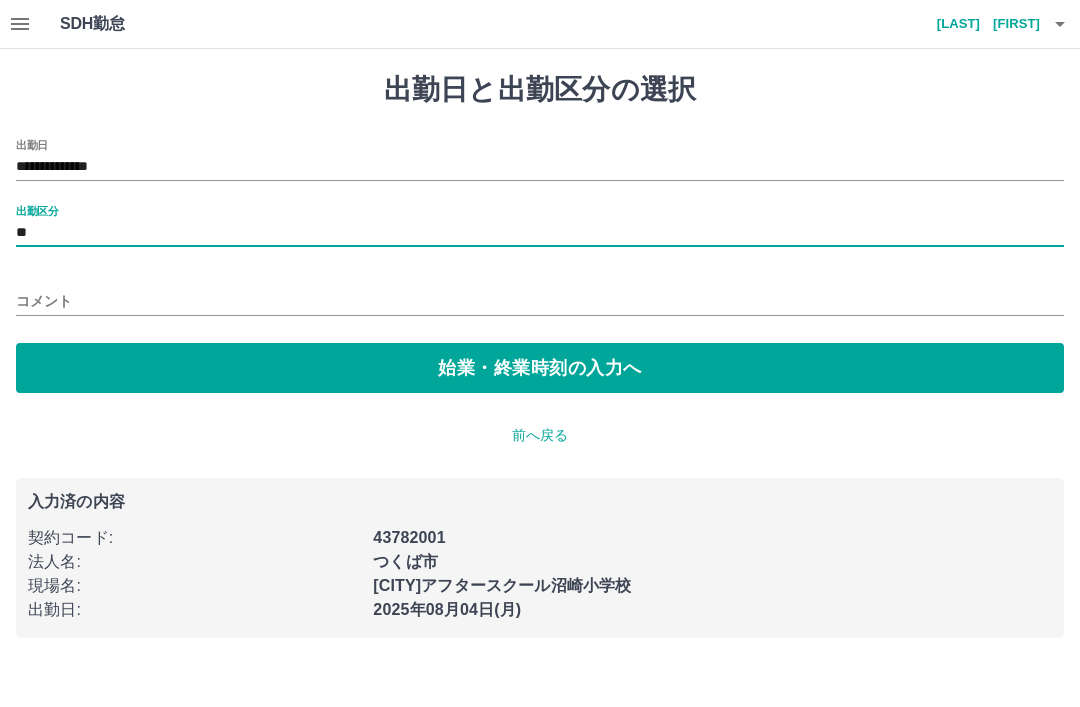 click on "**********" at bounding box center (540, 167) 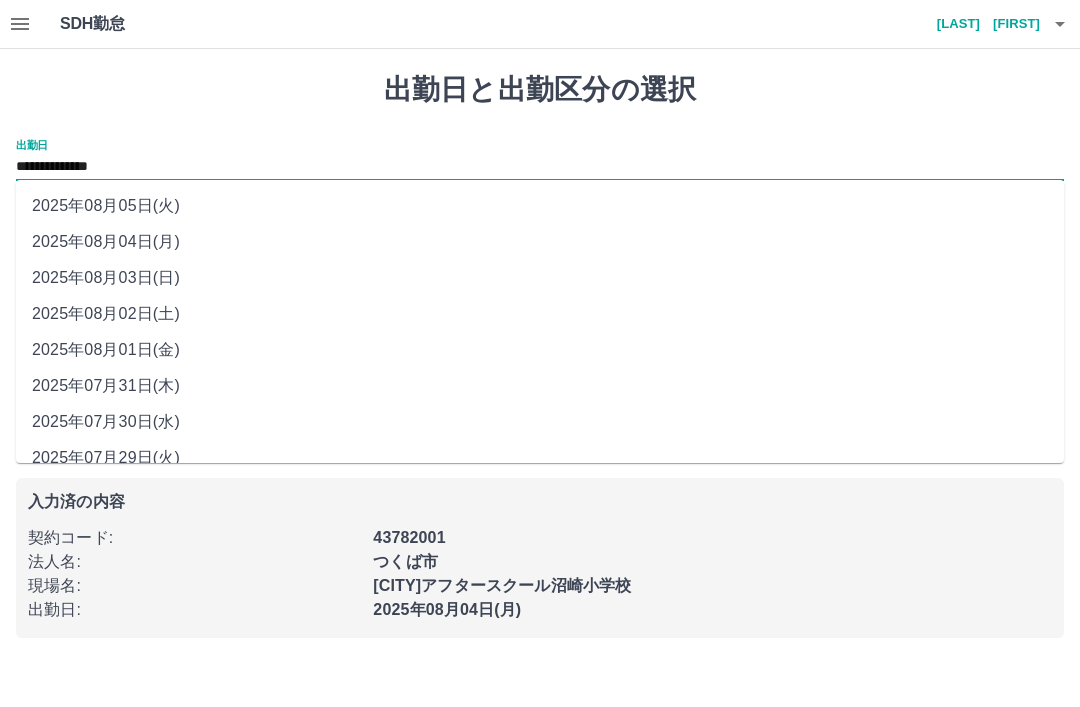 click on "2025年08月05日(火)" at bounding box center [540, 206] 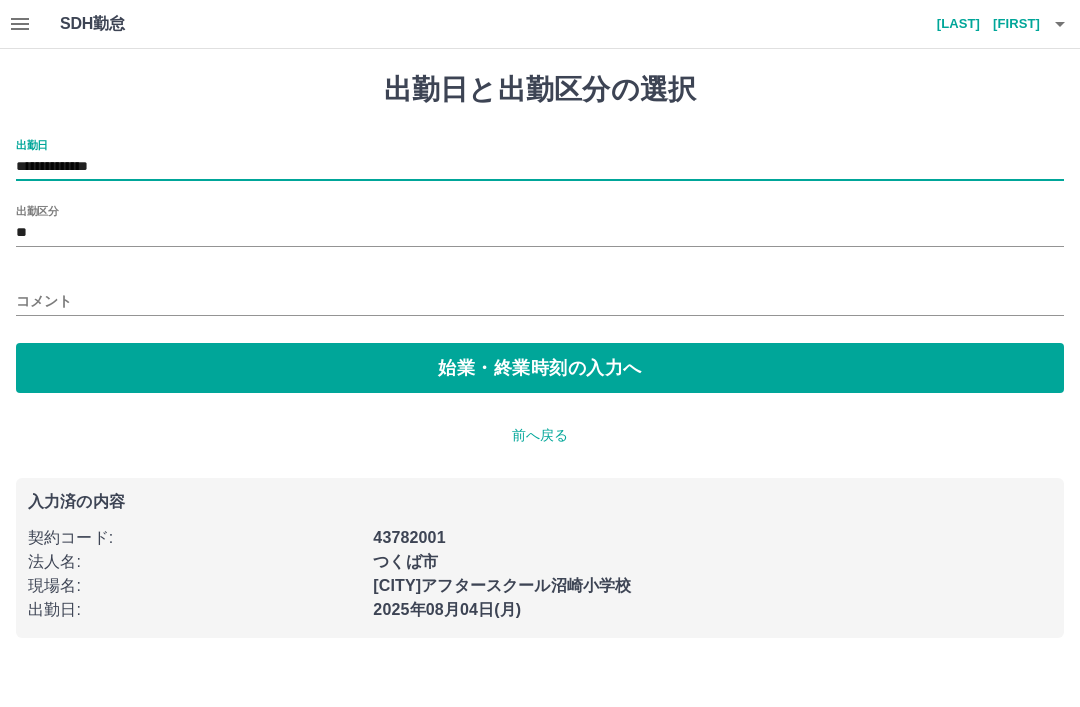 click on "**" at bounding box center [540, 233] 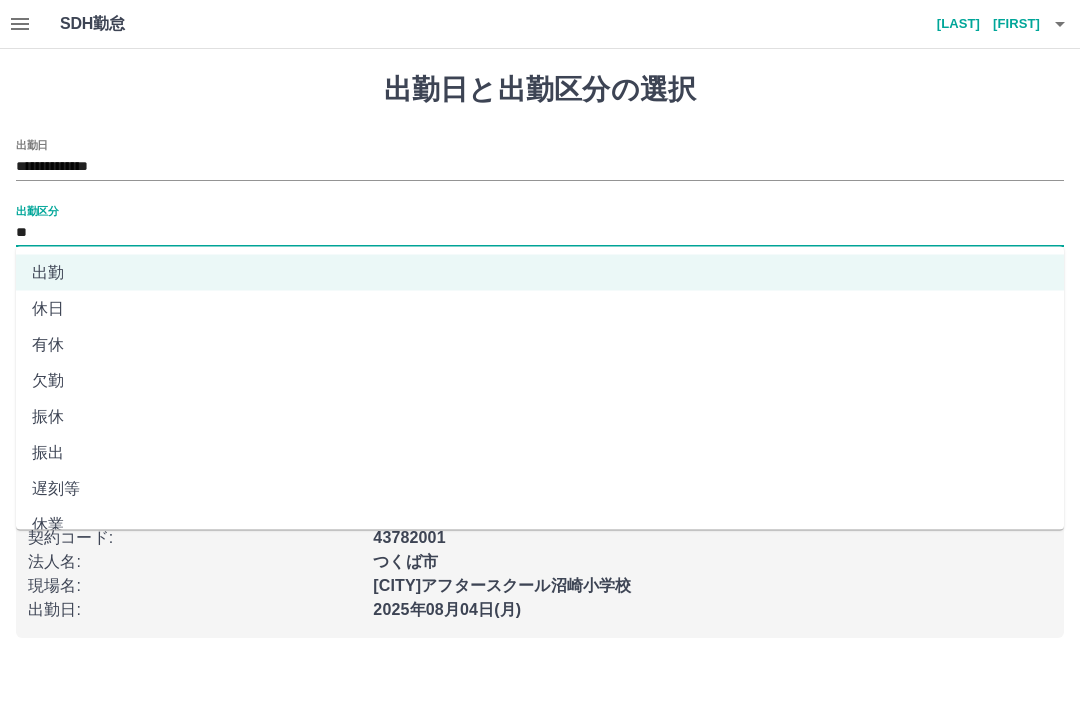 click on "有休" at bounding box center [540, 345] 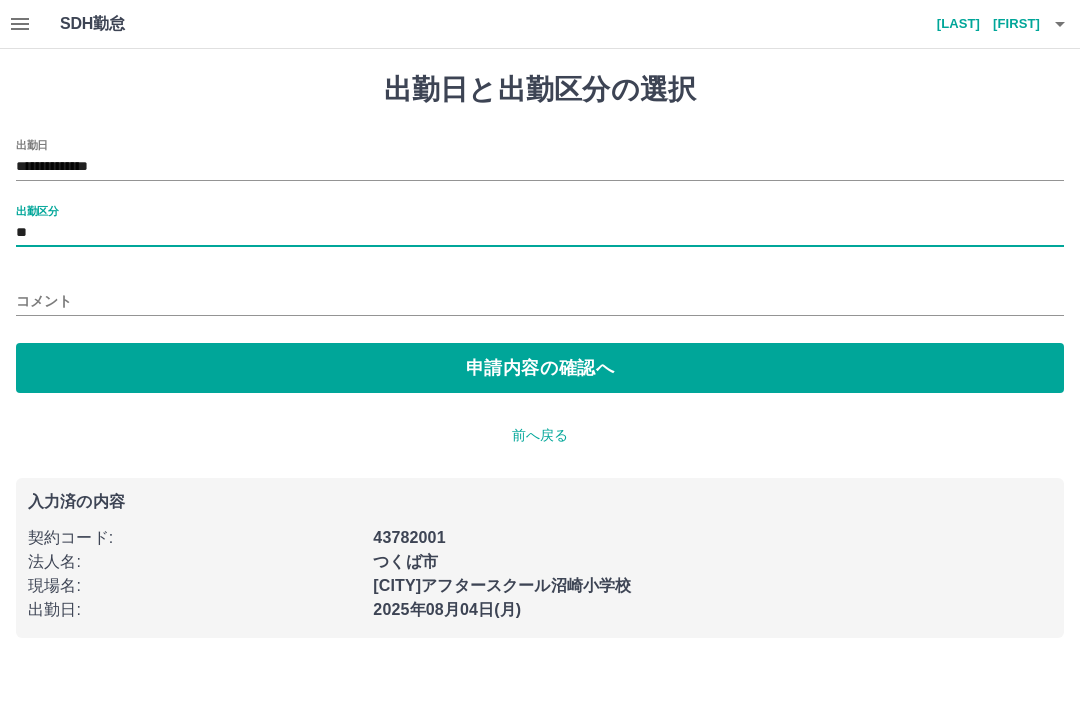 click on "コメント" at bounding box center (540, 301) 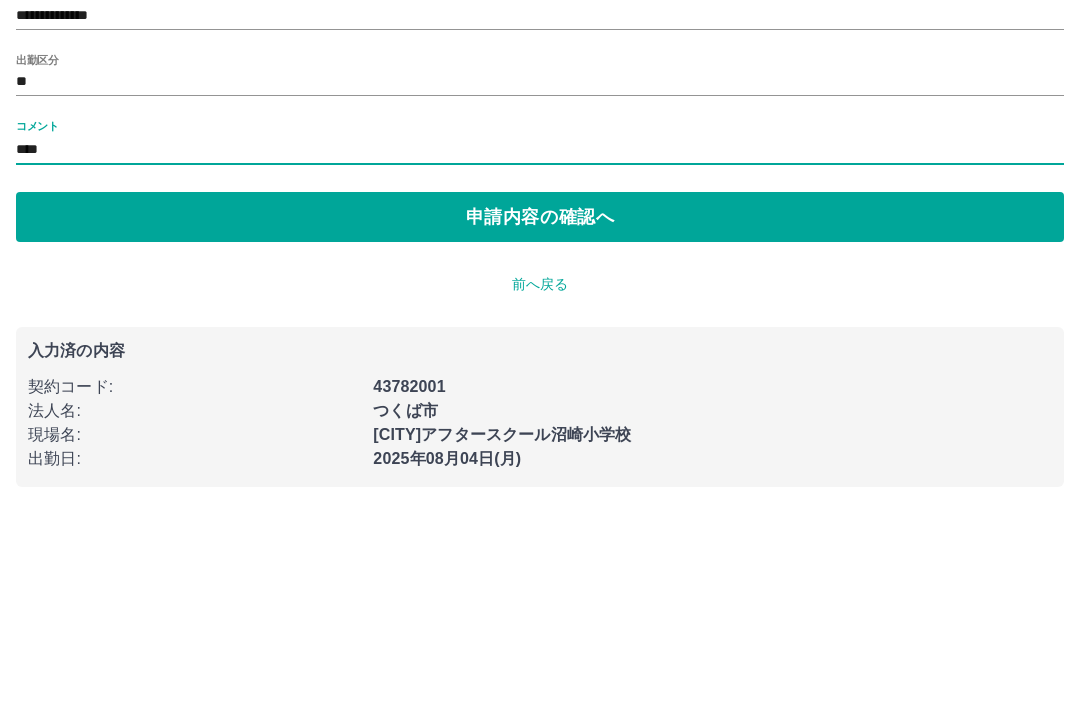 type on "****" 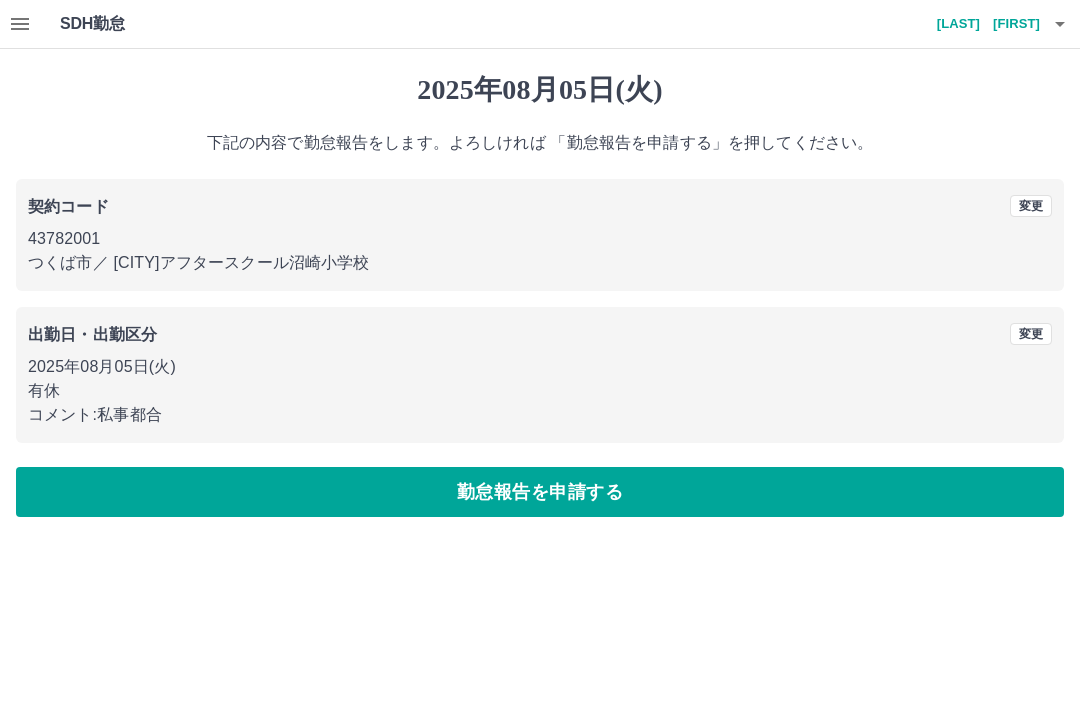 click on "勤怠報告を申請する" at bounding box center [540, 492] 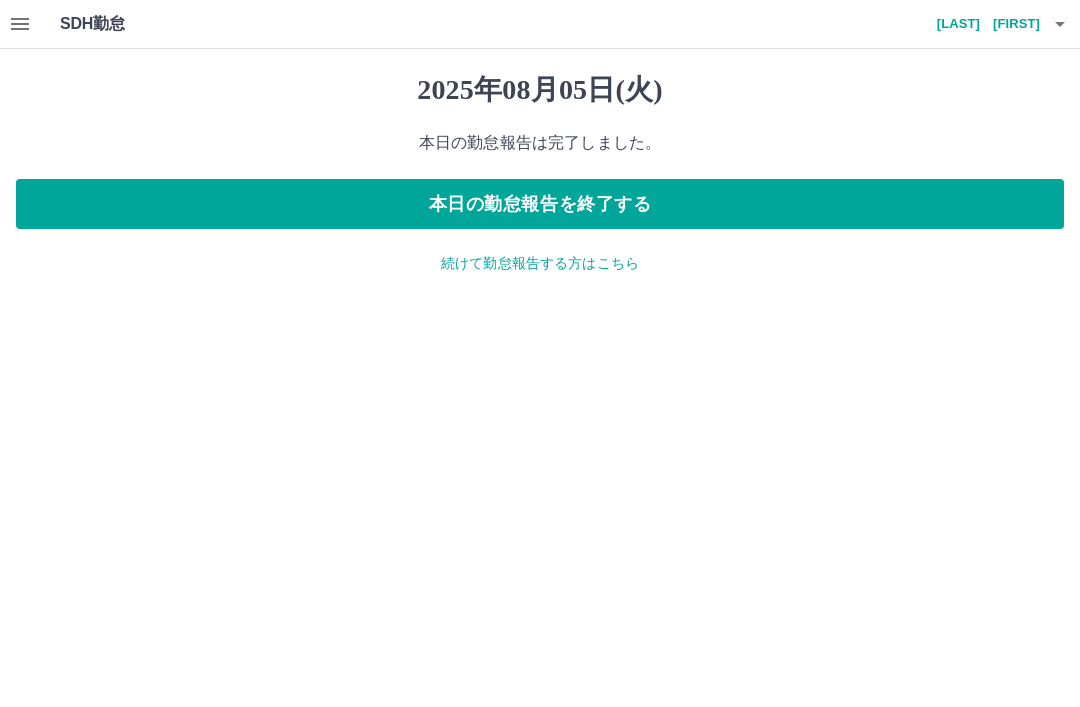 click on "髙山　百合子" at bounding box center [980, 24] 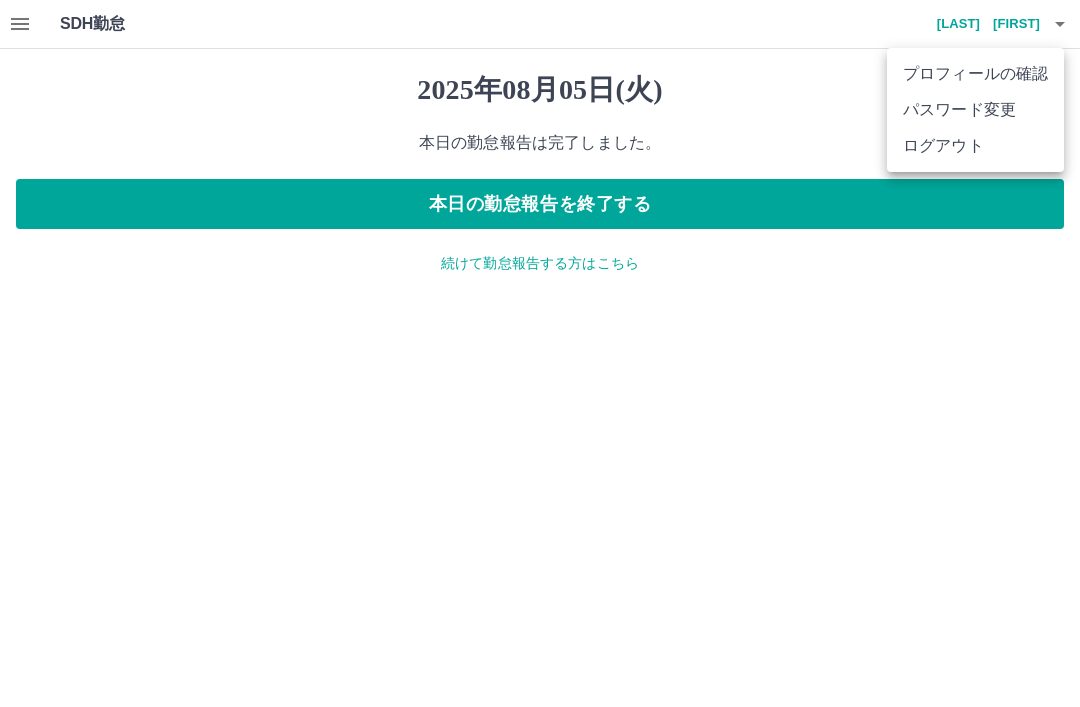 click on "ログアウト" at bounding box center [975, 146] 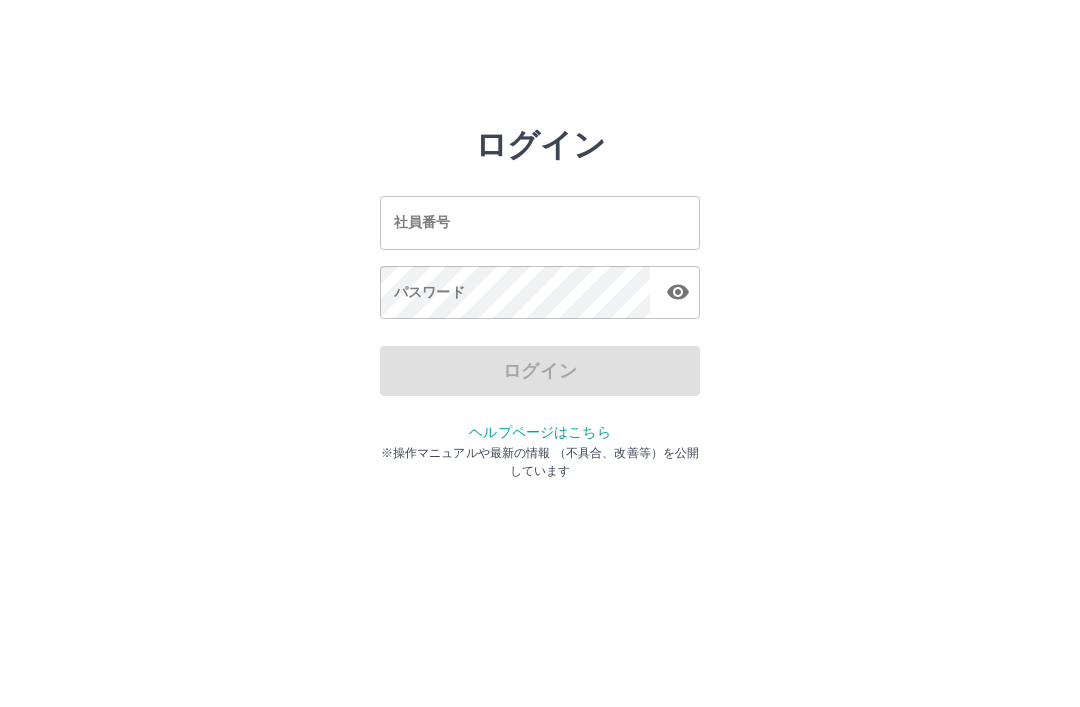 scroll, scrollTop: 0, scrollLeft: 0, axis: both 